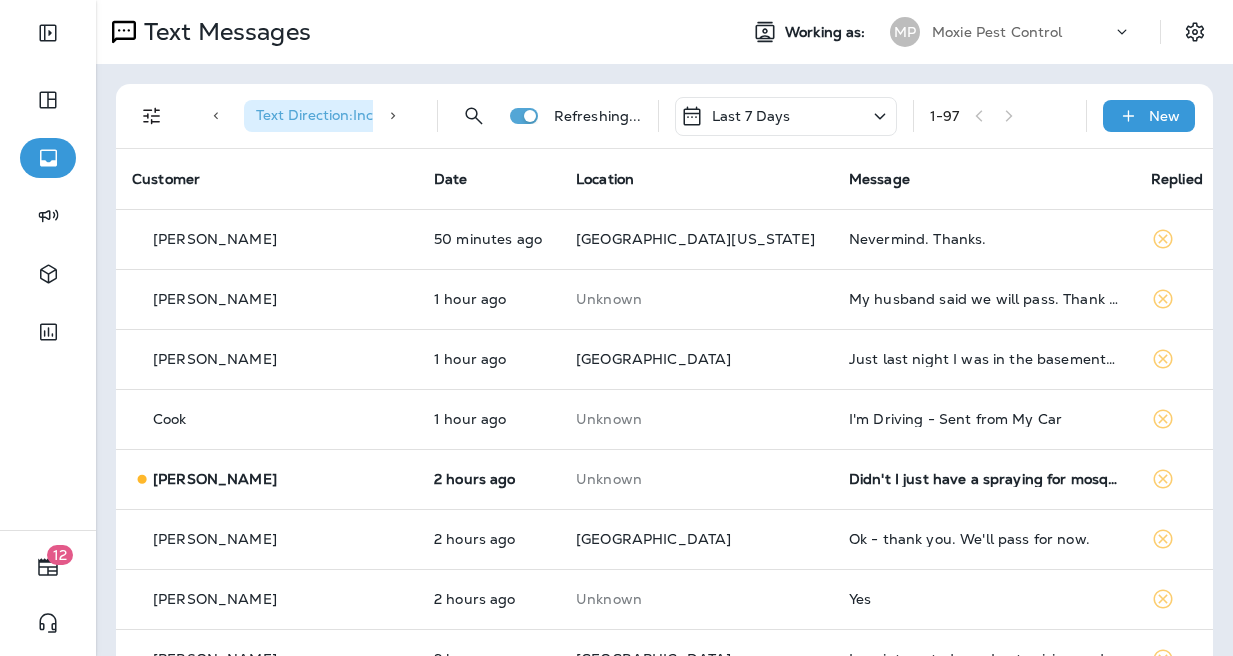 scroll, scrollTop: 0, scrollLeft: 0, axis: both 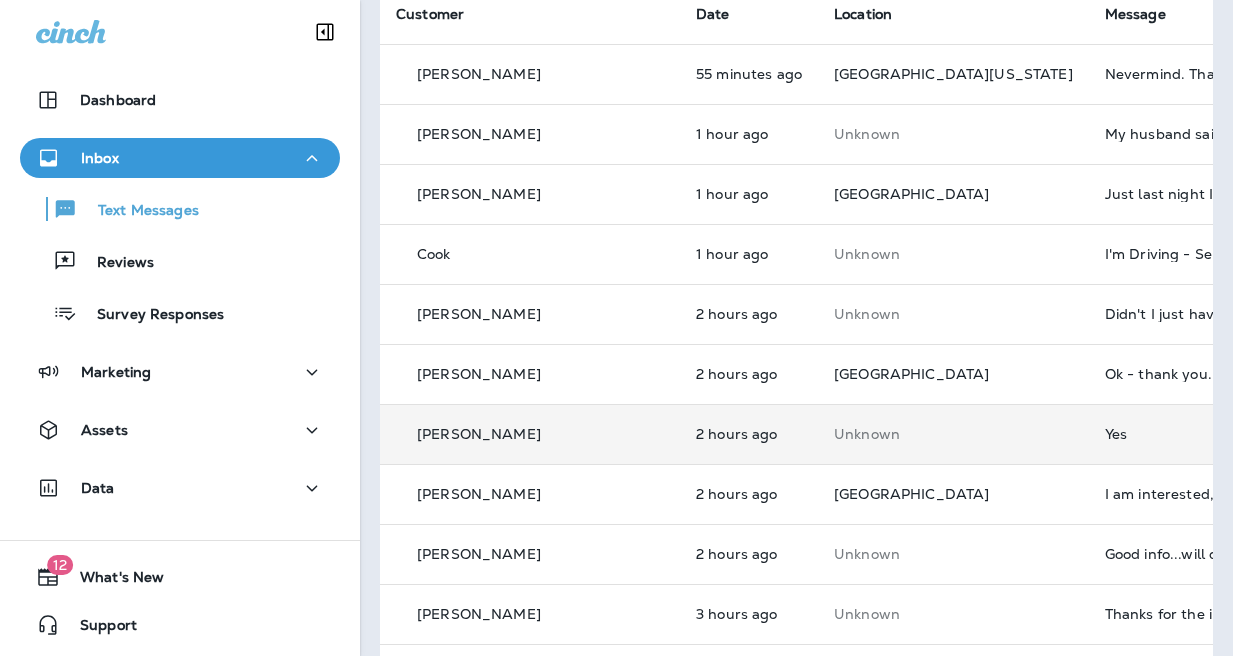 click on "Yes" at bounding box center (1239, 434) 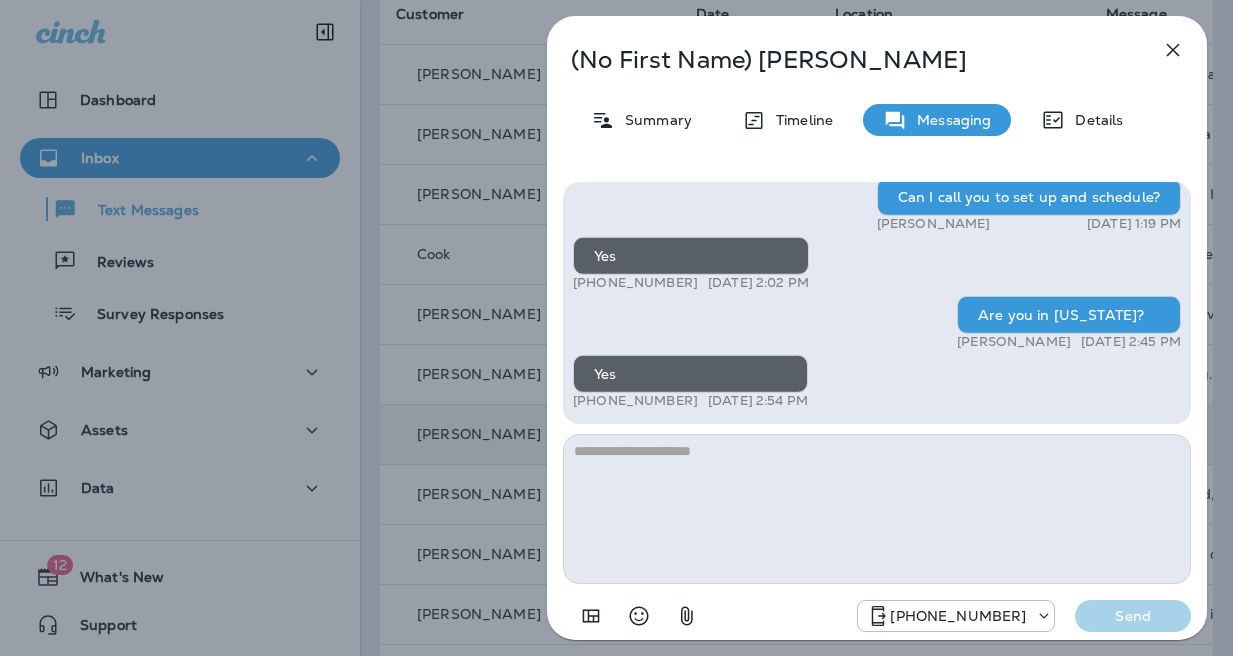 click on "(No First Name)   [PERSON_NAME] Summary   Timeline   Messaging   Details   Hi,   , this is [PERSON_NAME] with Moxie Pest Control. We know Summer brings out the mosquitoes—and with the Summer season here, I’d love to get you on our schedule to come help take care of that. Just reply here if you're interested, and I'll let you know the details!
Reply STOP to optout +18174823792 [DATE] 10:03 AM Interested +1 (949) 400-9079 [DATE] 1:03 PM Can I call you to set up and schedule? [PERSON_NAME] [DATE] 1:19 PM Yes +1 (949) 400-9079 [DATE] 2:02 PM Are you in [US_STATE]? [PERSON_NAME] [DATE] 2:45 PM Yes +1 (949) 400-9079 [DATE] 2:54 PM [PHONE_NUMBER] Send" at bounding box center [616, 328] 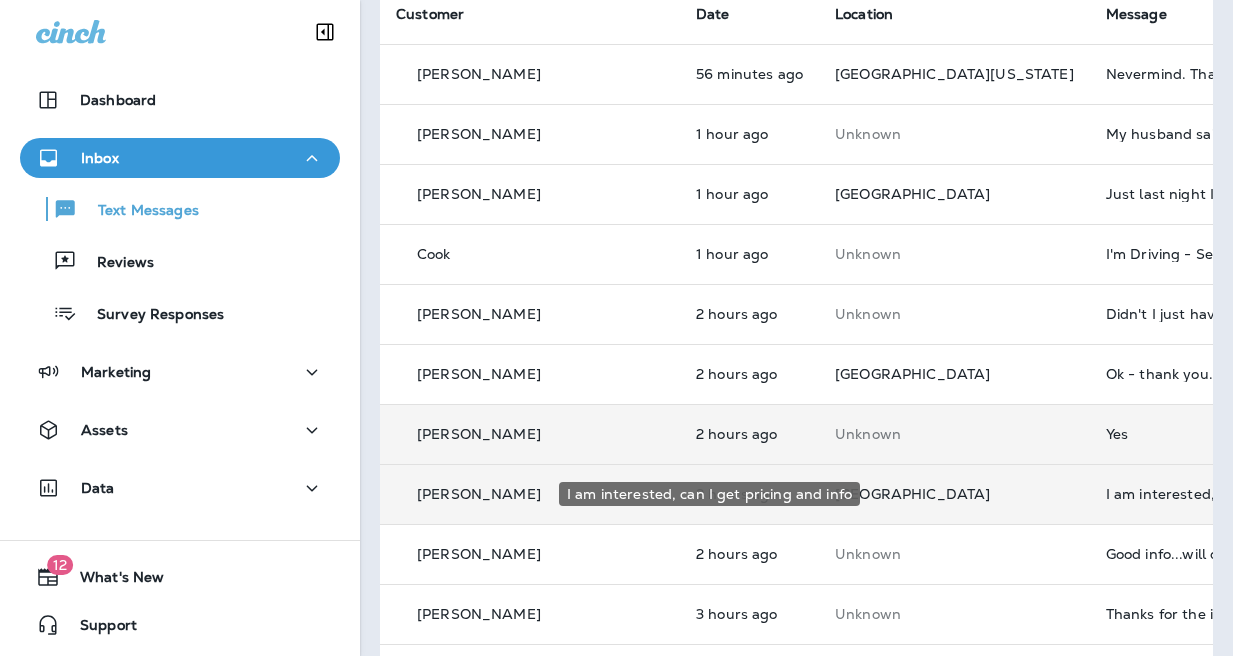 click on "I am interested, can I get pricing and info" at bounding box center (1240, 494) 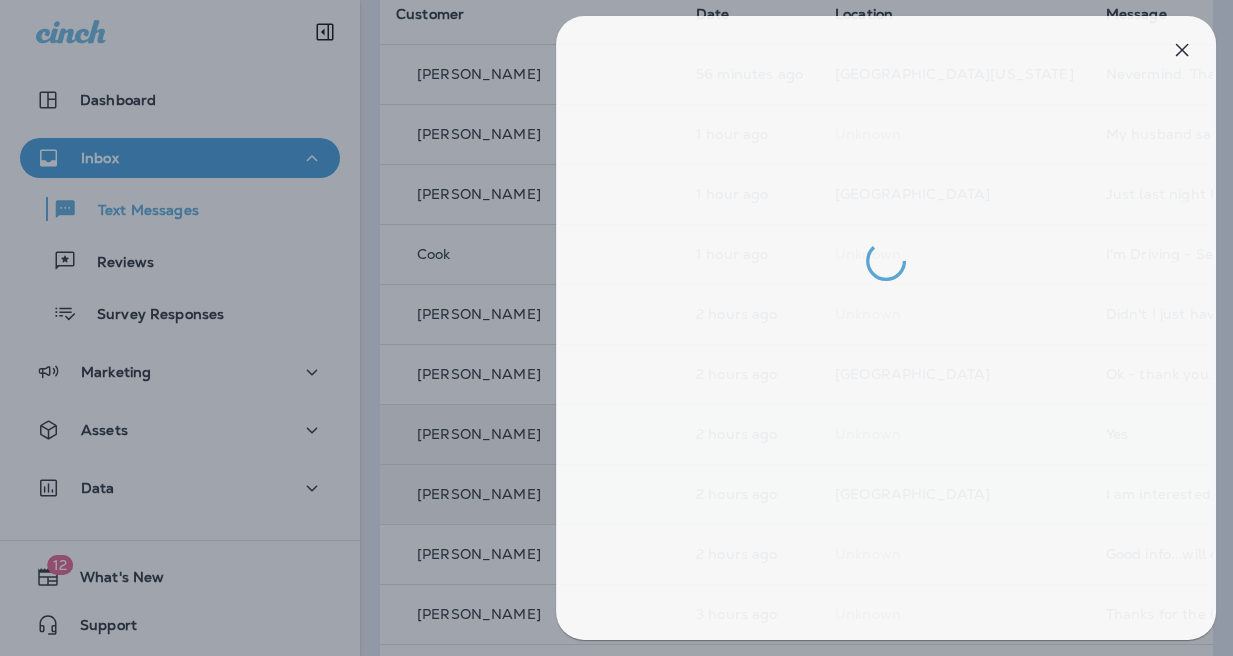 click at bounding box center [625, 328] 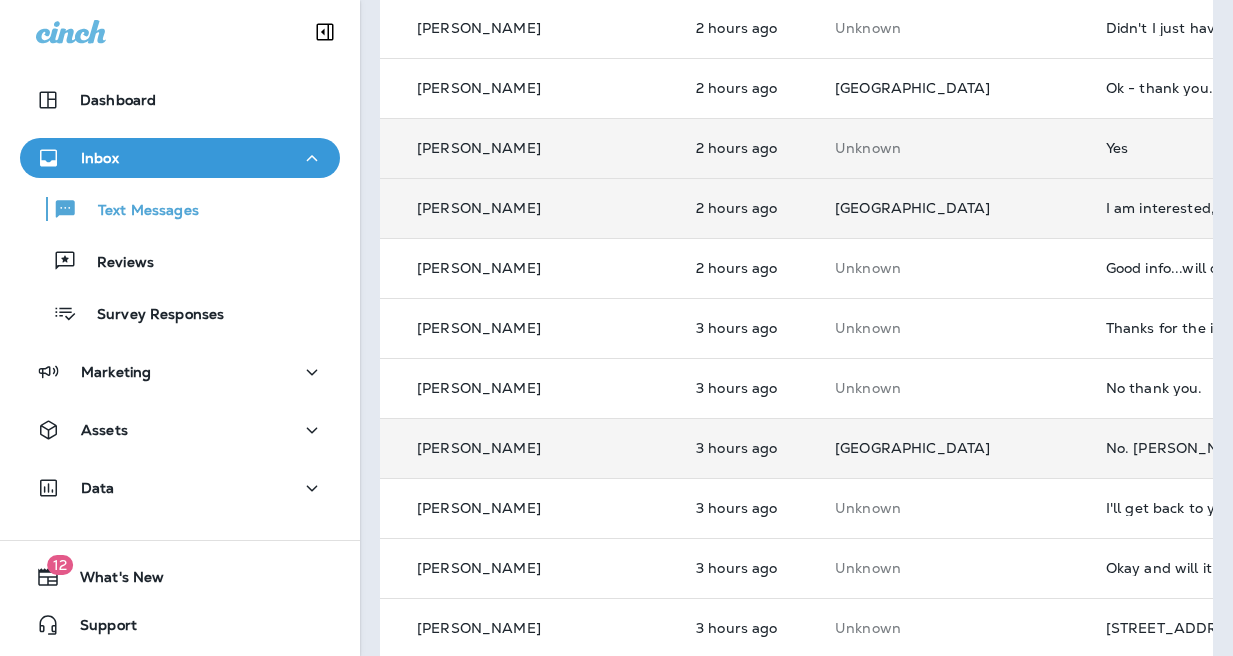 scroll, scrollTop: 517, scrollLeft: 0, axis: vertical 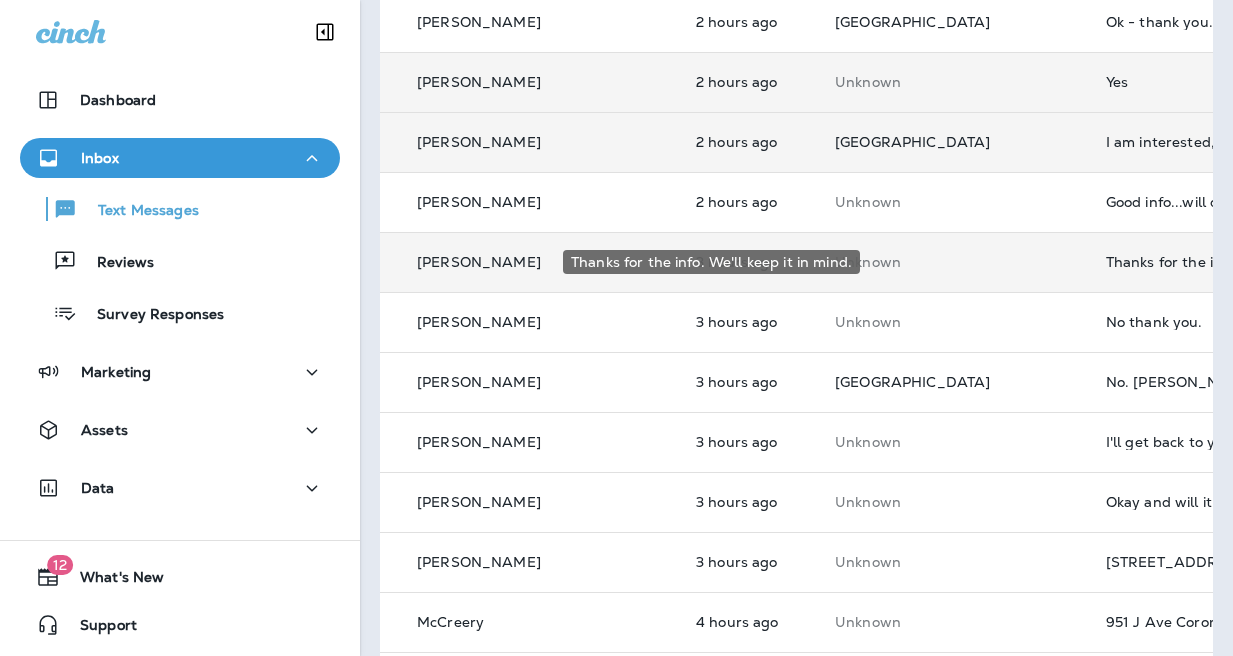click on "Thanks for the info. We'll keep it in mind." at bounding box center [1240, 262] 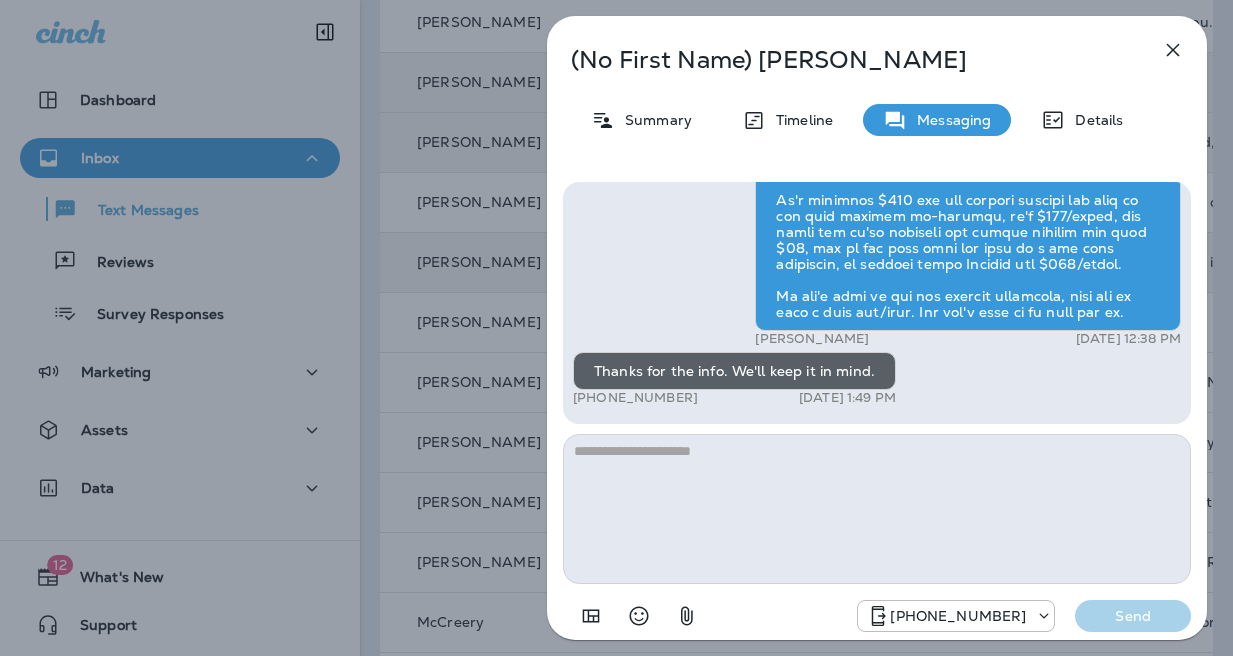 click on "(No First Name)   [PERSON_NAME] Summary   Timeline   Messaging   Details   Hi,   , this is [PERSON_NAME] with Moxie Pest Control. We know Summer brings out the mosquitoes—and with the Summer season here, I’d love to get you on our schedule to come help take care of that. Just reply here if you're interested, and I'll let you know the details!
Reply STOP to optout +18174823792 [DATE] 10:07 AM Hi [PERSON_NAME]! We just got serviced [DATE]. What else will you provide? +1 (949) 636-2054 [DATE] 11:36 AM [PERSON_NAME] [DATE] 12:38 PM Thanks for the info. We'll keep it in mind. +1 (949) 636-2054 [DATE] 1:49 PM [PHONE_NUMBER] Send" at bounding box center (616, 328) 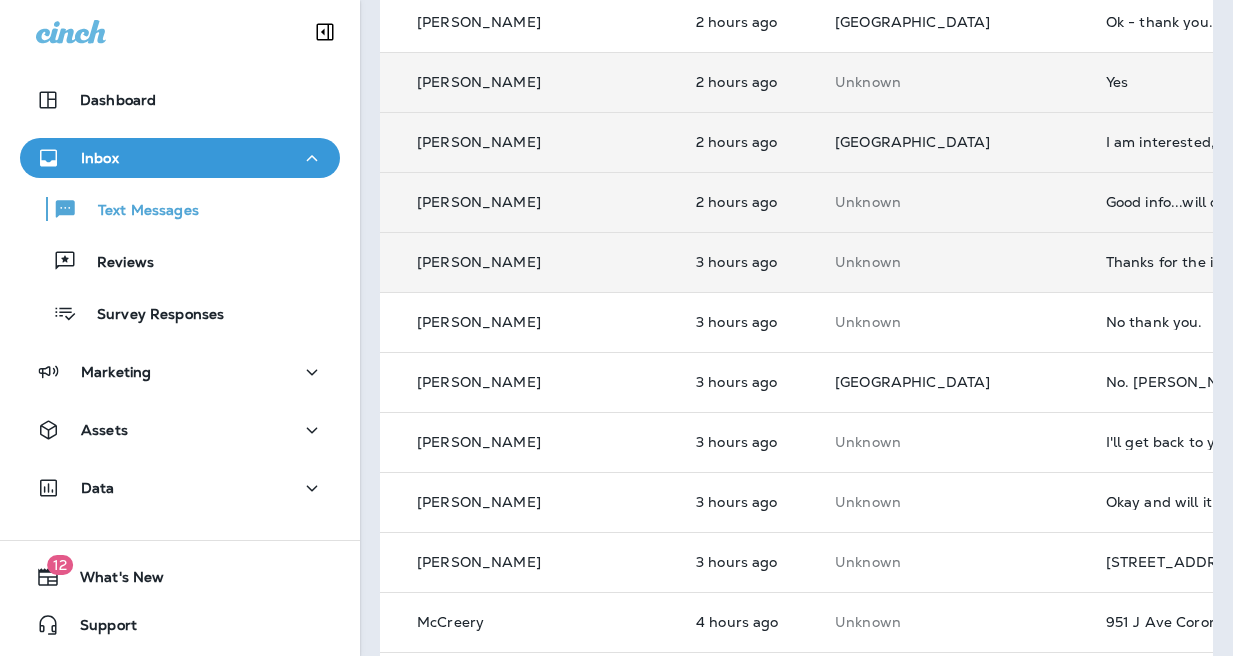 click on "Good info...will discuss this evening. Thanks.
[PERSON_NAME]" at bounding box center (1240, 202) 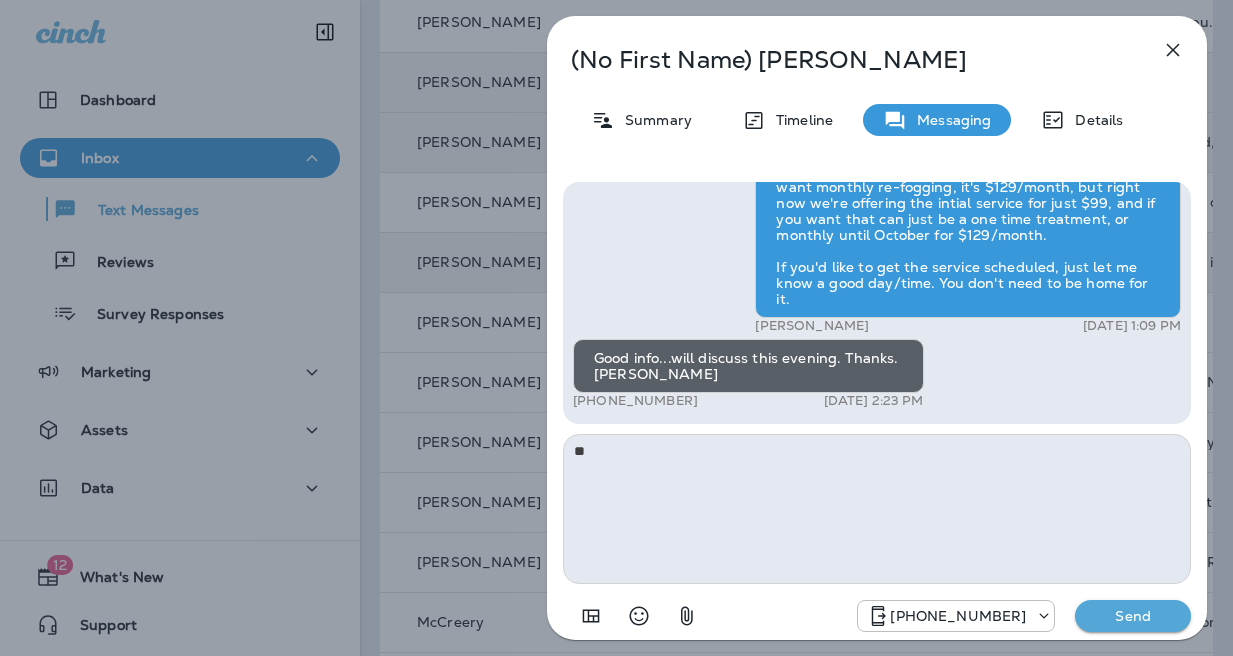 type on "*" 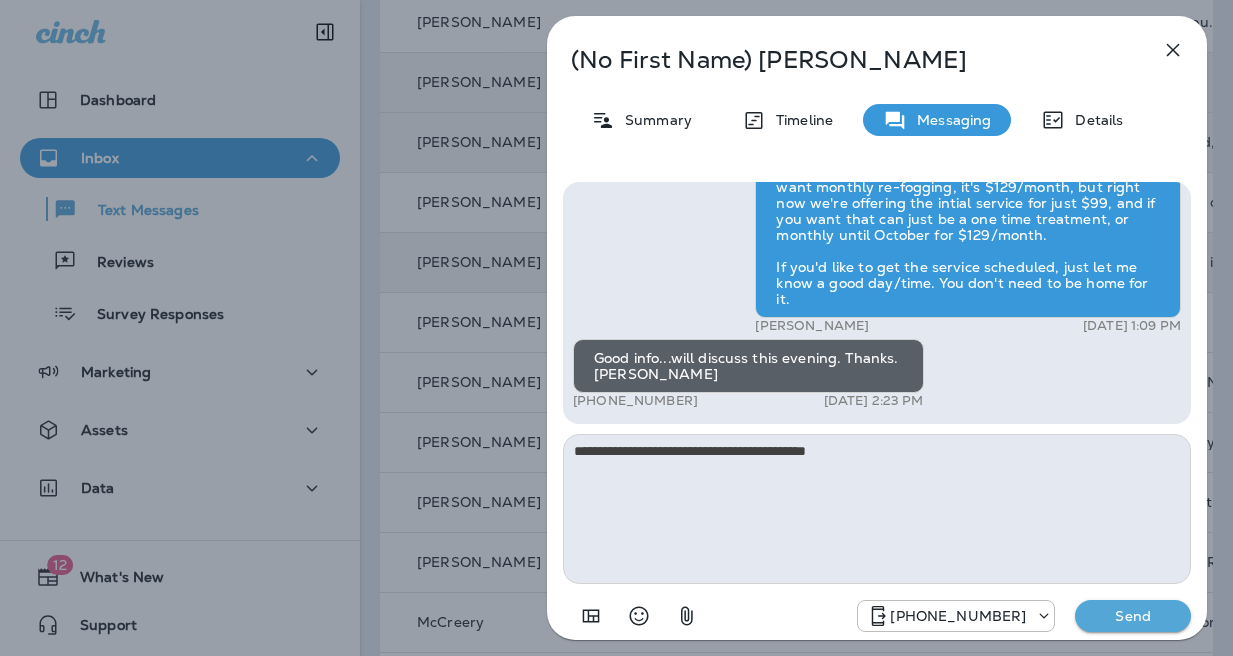 drag, startPoint x: 880, startPoint y: 442, endPoint x: 333, endPoint y: 430, distance: 547.1316 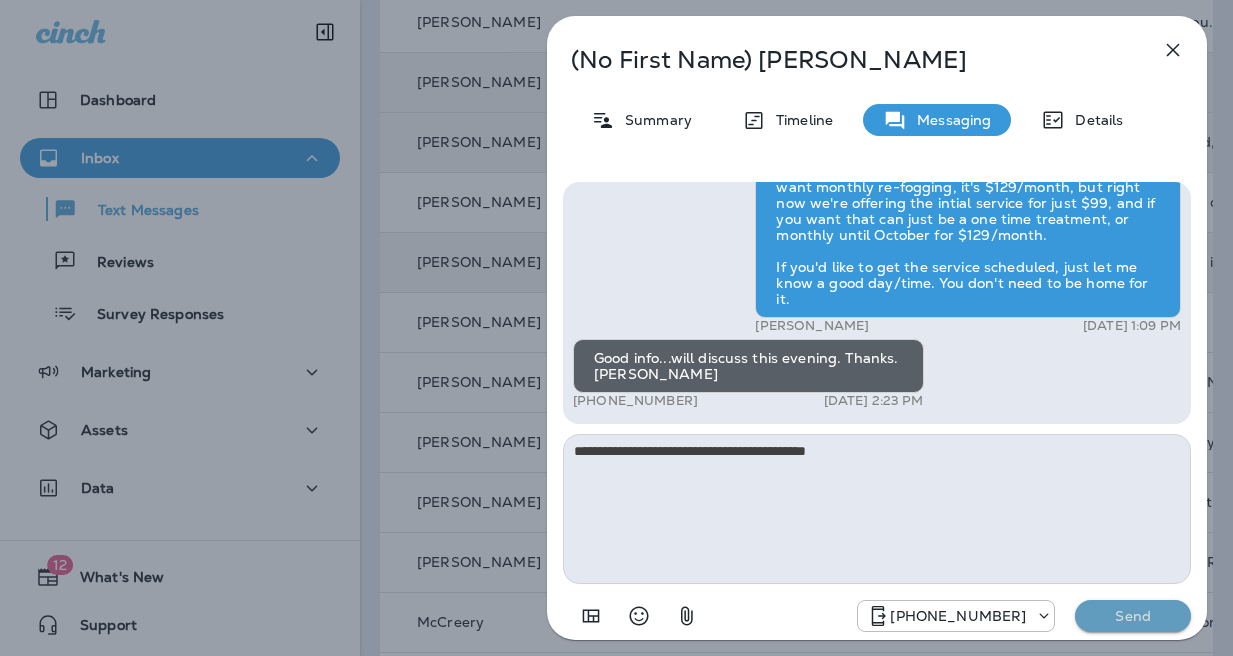 click on "Send" at bounding box center [1133, 616] 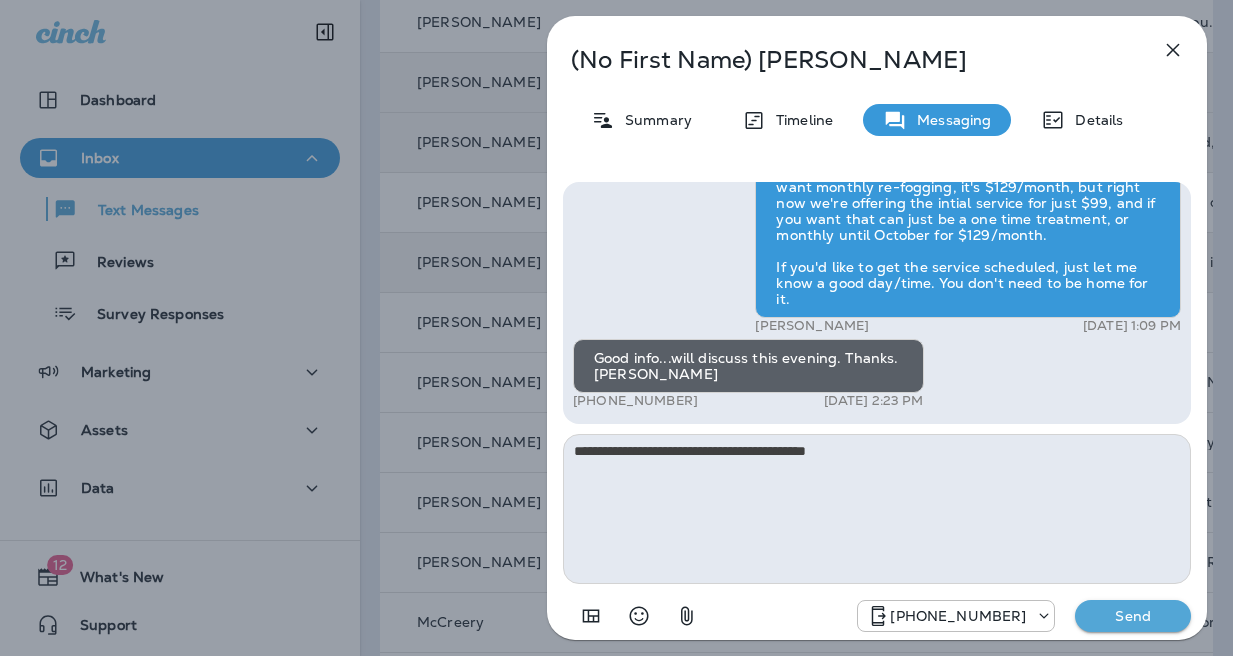 type 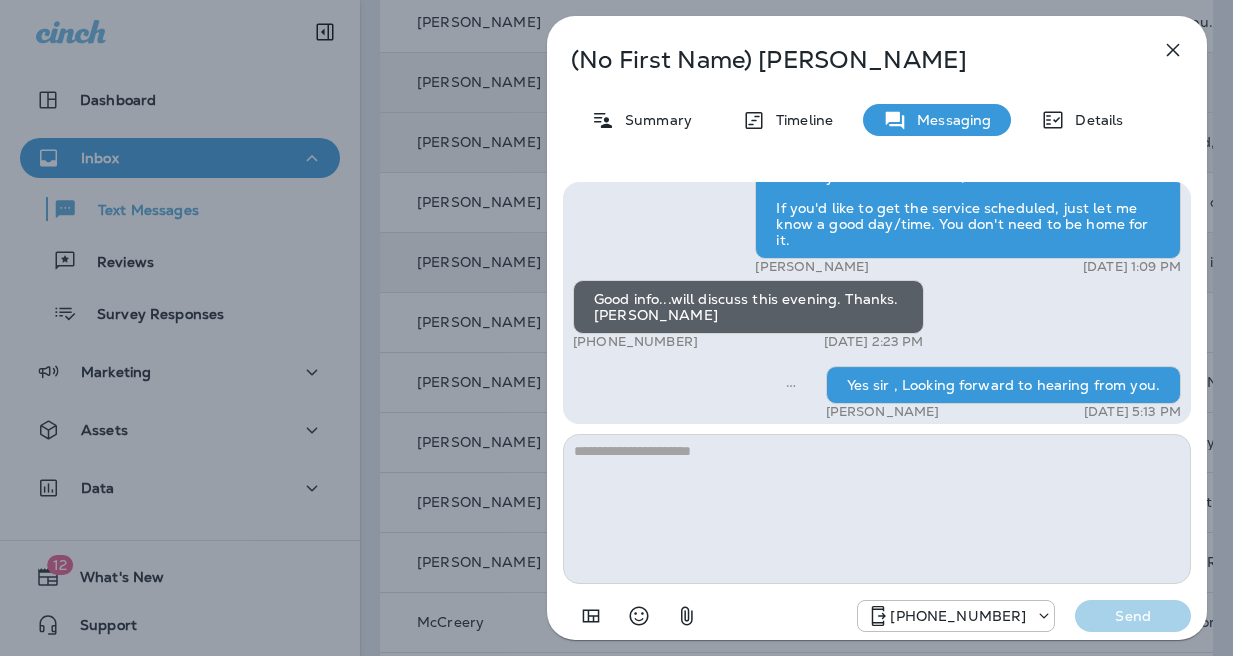 click on "(No First Name)   [PERSON_NAME] Summary   Timeline   Messaging   Details   Hi,   , this is [PERSON_NAME] with Moxie Pest Control. We know Summer brings out the mosquitoes—and with the Summer season here, I’d love to get you on our schedule to come help take care of that. Just reply here if you're interested, and I'll let you know the details!
Reply STOP to optout +18174823792 [DATE] 11:15 AM What are the details? +1 (310) 748-9207 [DATE] 12:49 PM [PERSON_NAME] [DATE] 1:09 PM Good info...will discuss this evening. Thanks.
[PERSON_NAME] +1 (310) 748-9207 [DATE] 2:23 PM   Yes sir , Looking forward to hearing from you. [PERSON_NAME] [DATE] 5:13 PM [PHONE_NUMBER] Send" at bounding box center (616, 328) 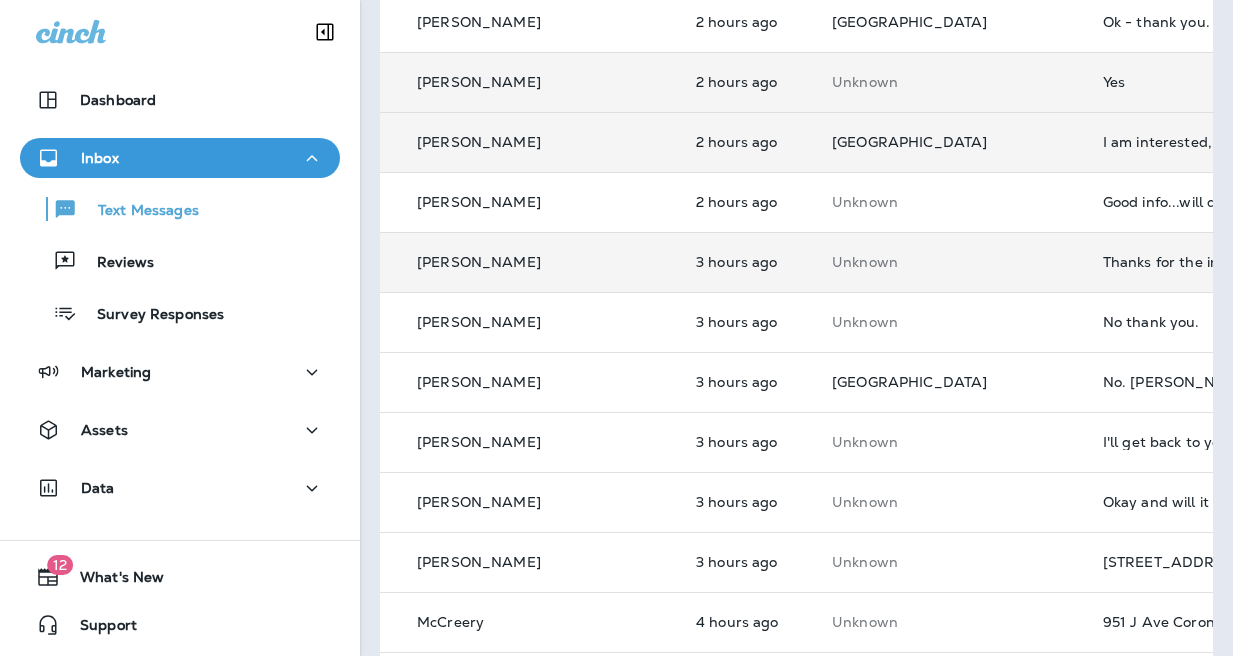 click on "Thanks for the info. We'll keep it in mind." at bounding box center (1237, 262) 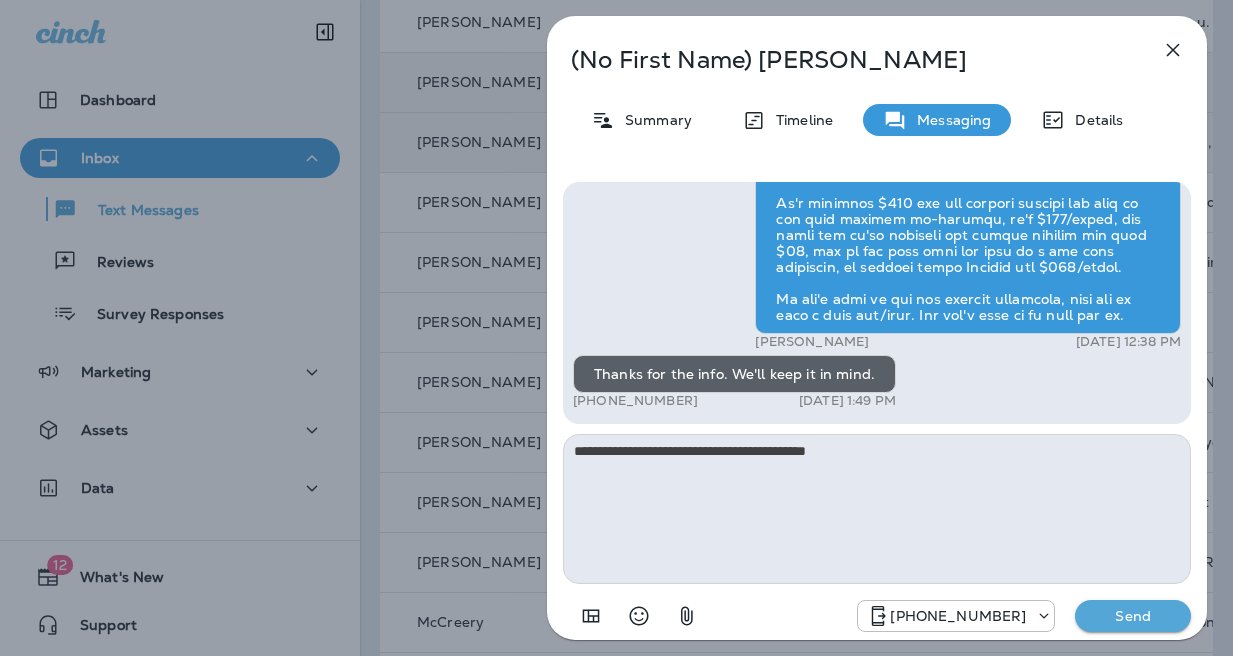 type on "**********" 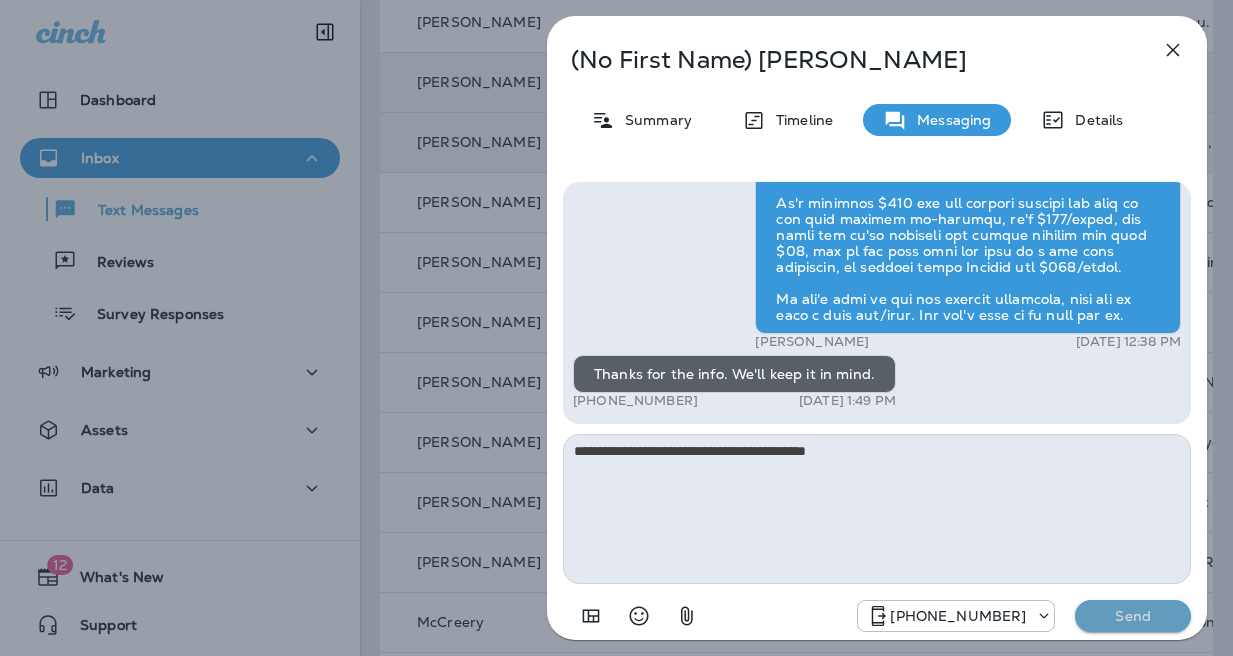 click on "Send" at bounding box center [1133, 616] 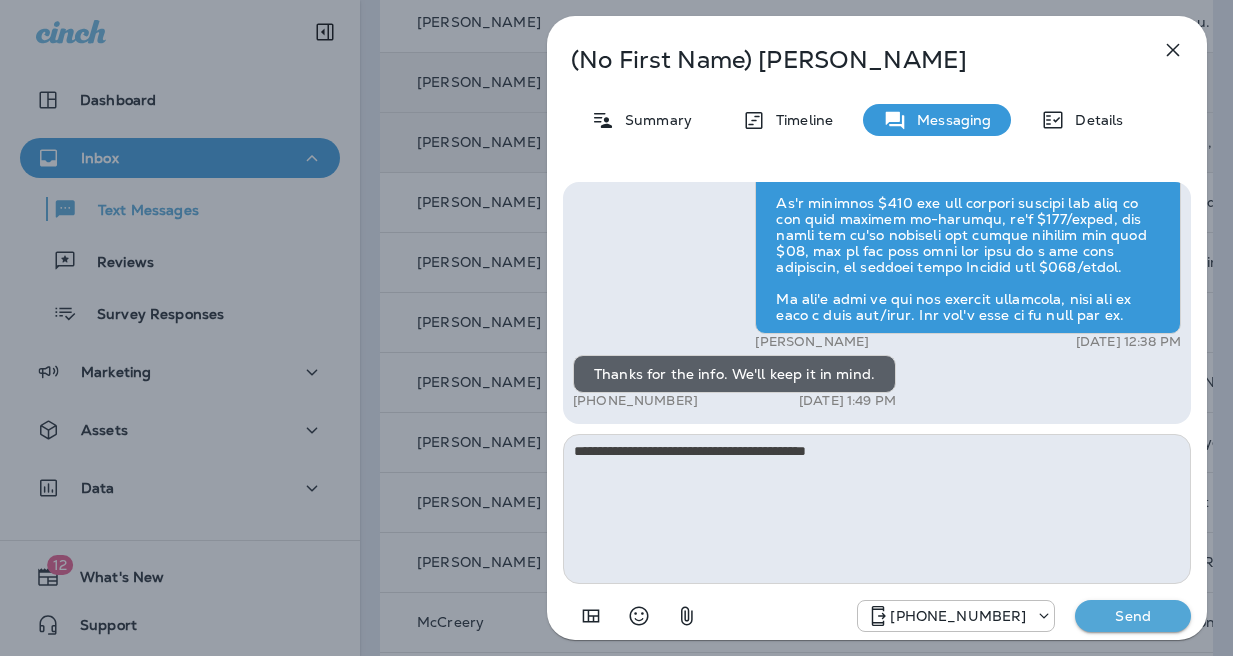 type 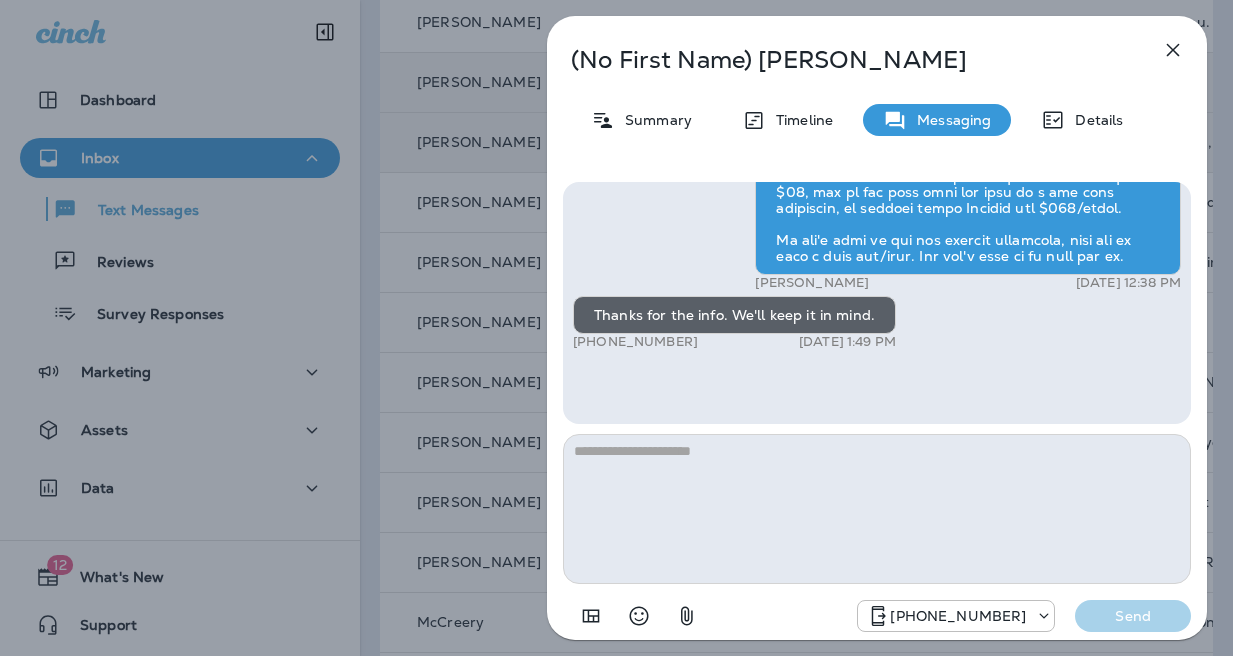 click on "(No First Name)   [PERSON_NAME] Summary   Timeline   Messaging   Details   Hi,   , this is [PERSON_NAME] with Moxie Pest Control. We know Summer brings out the mosquitoes—and with the Summer season here, I’d love to get you on our schedule to come help take care of that. Just reply here if you're interested, and I'll let you know the details!
Reply STOP to optout +18174823792 [DATE] 10:07 AM Hi [PERSON_NAME]! We just got serviced [DATE]. What else will you provide? +1 (949) 636-2054 [DATE] 11:36 AM [PERSON_NAME] [DATE] 12:38 PM Thanks for the info. We'll keep it in mind. +1 (949) 636-2054 [DATE] 1:49 PM   Yes sir , Looking forward to hearing from you. [PERSON_NAME] [DATE] 5:13 PM [PHONE_NUMBER] Send" at bounding box center (616, 328) 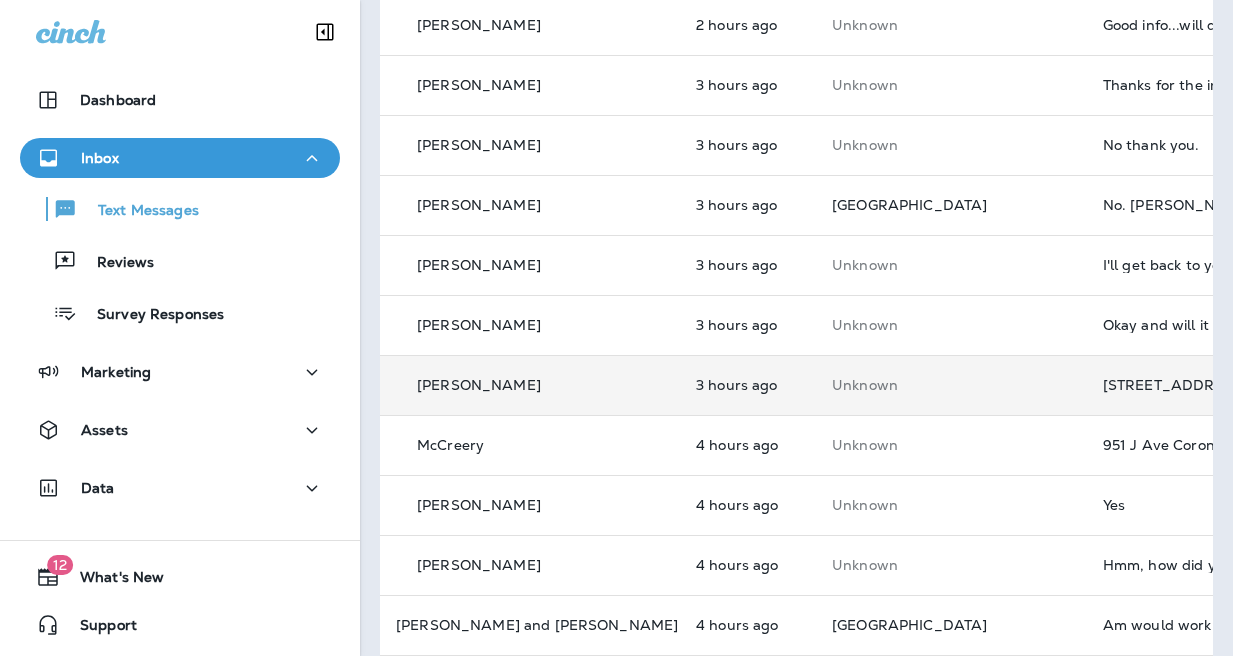 scroll, scrollTop: 696, scrollLeft: 0, axis: vertical 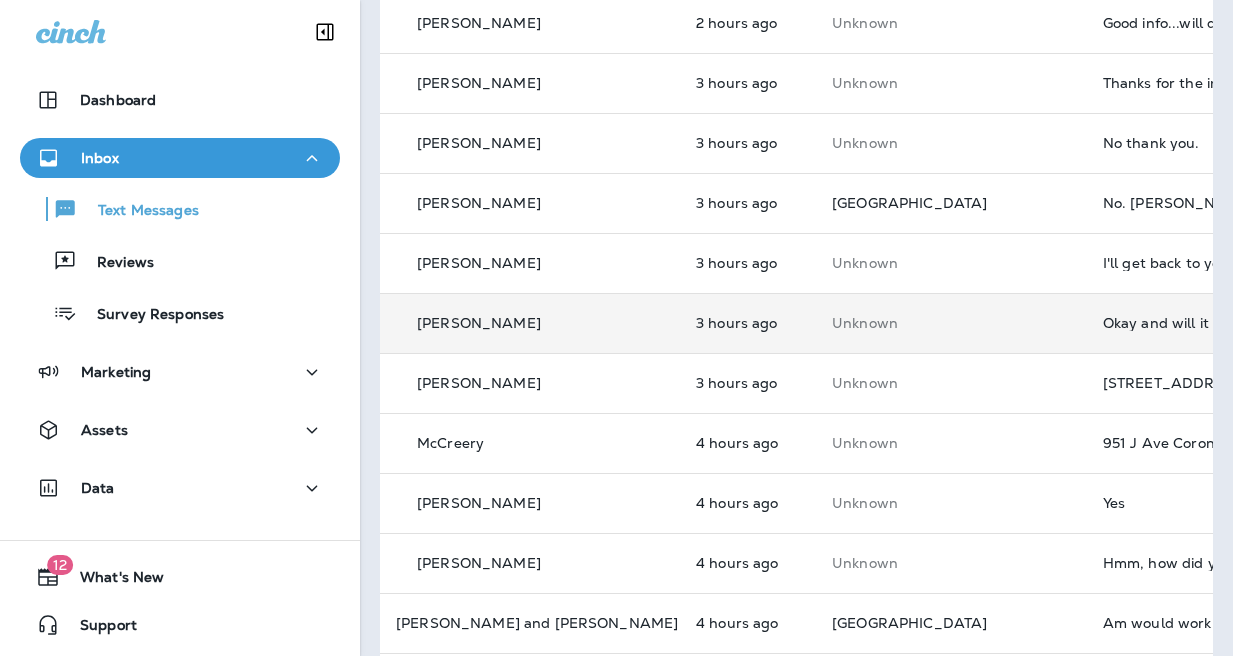 click on "Okay and will it harm other things? Such as butterflies, [DEMOGRAPHIC_DATA] bugs, lizards, etc? Does it treat flies and the green beetles? Thanks for your help?" at bounding box center (1237, 323) 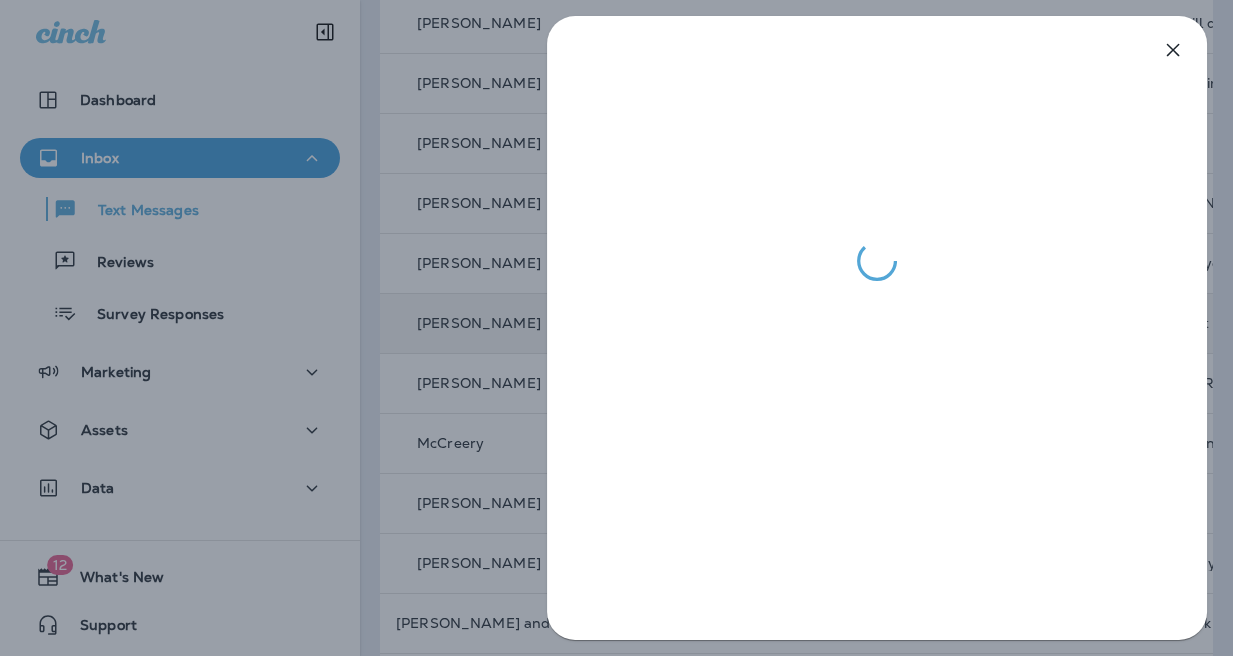 click at bounding box center (616, 328) 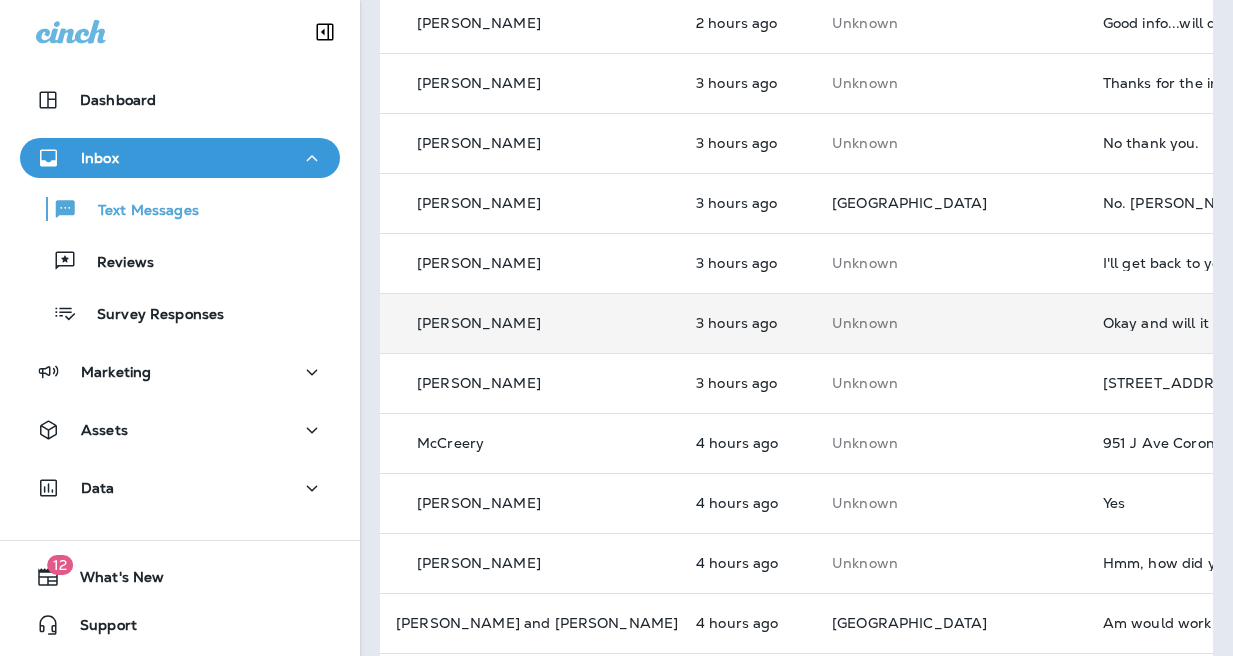click on "[STREET_ADDRESS][PERSON_NAME]" at bounding box center (1237, 383) 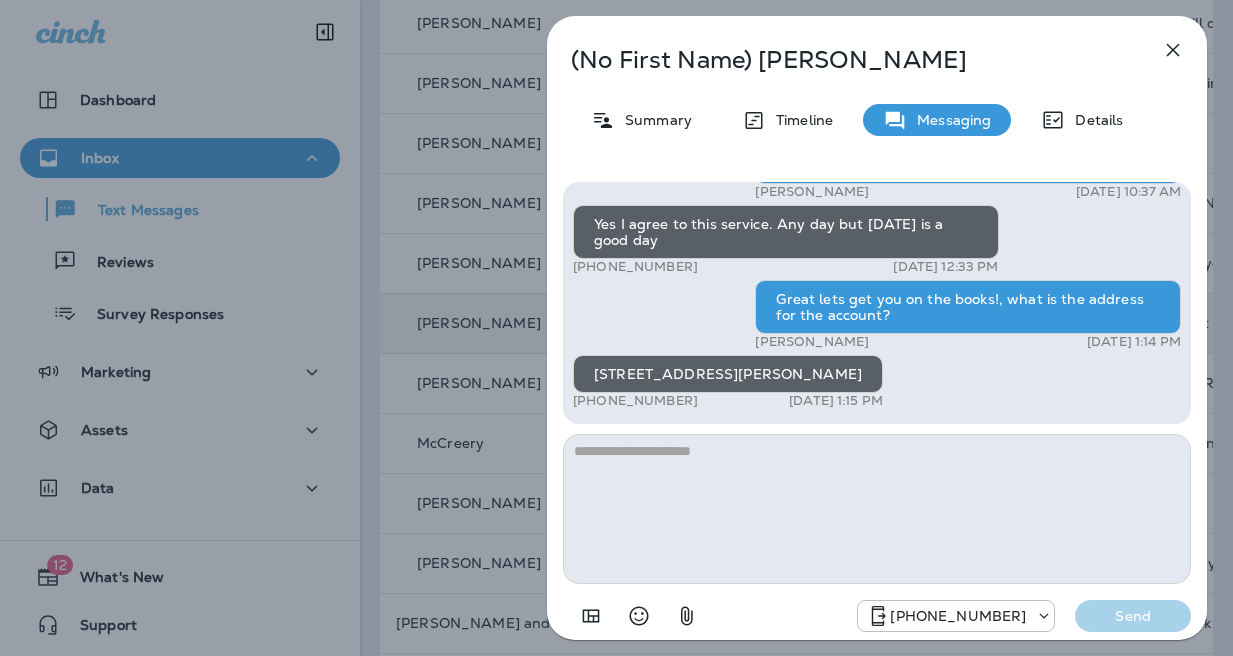 click on "[STREET_ADDRESS][PERSON_NAME]" at bounding box center [728, 374] 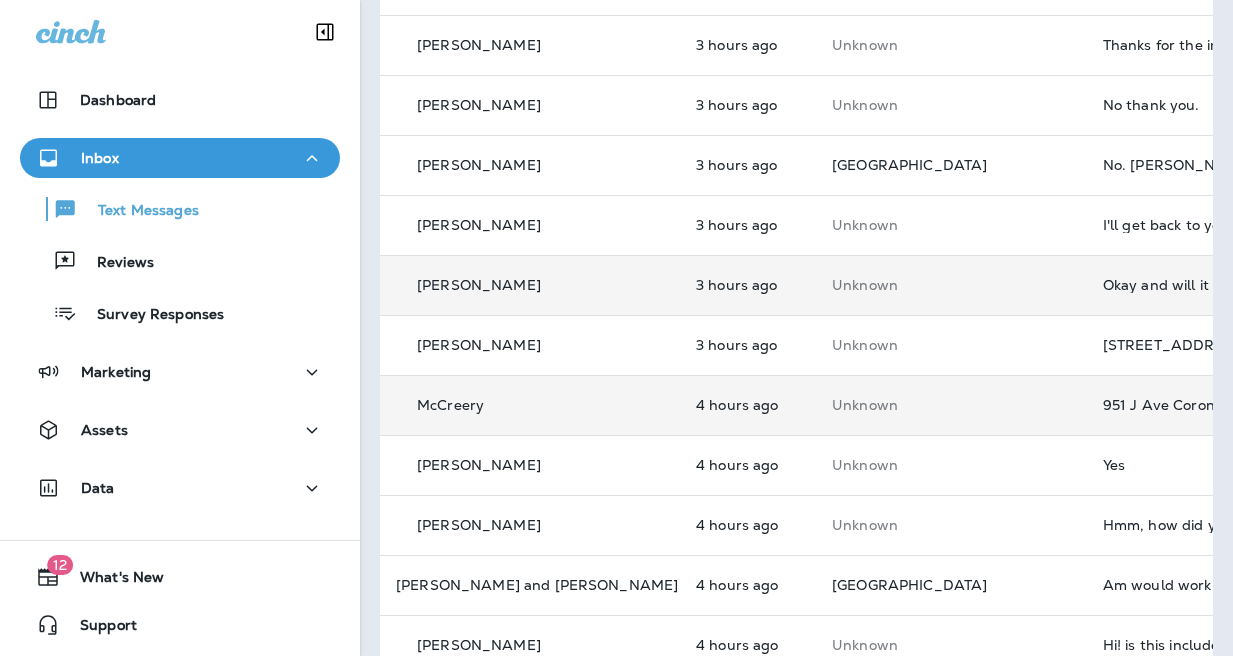 scroll, scrollTop: 789, scrollLeft: 0, axis: vertical 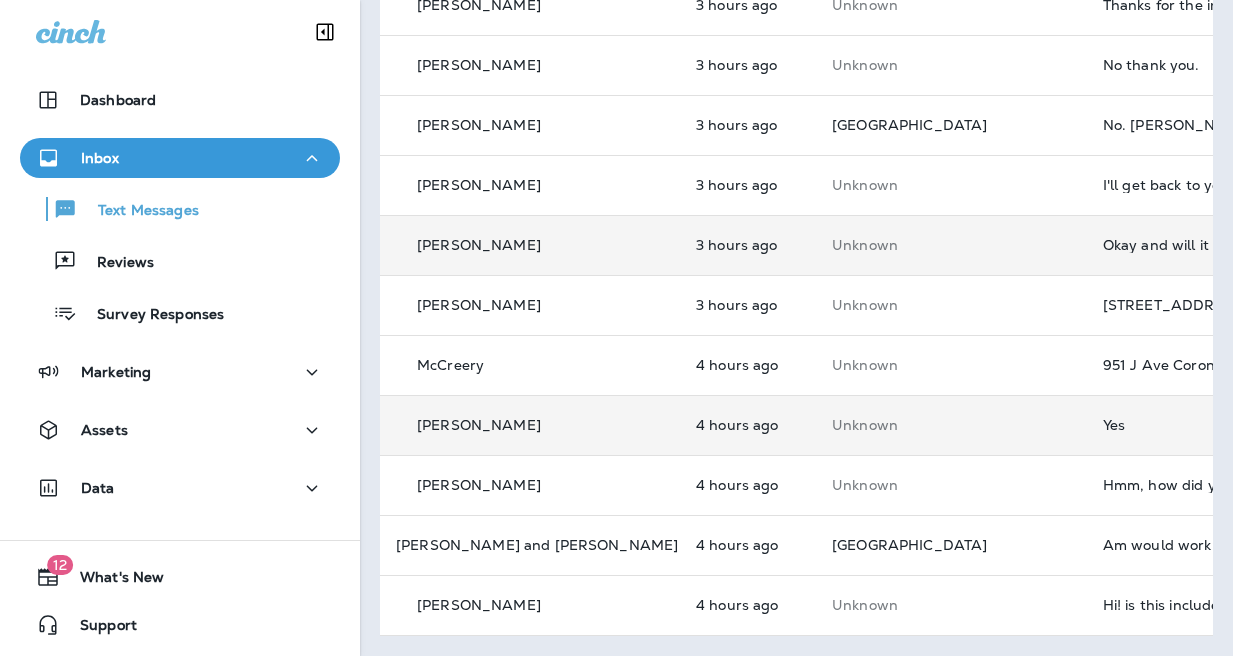 click on "Yes" at bounding box center [1237, 425] 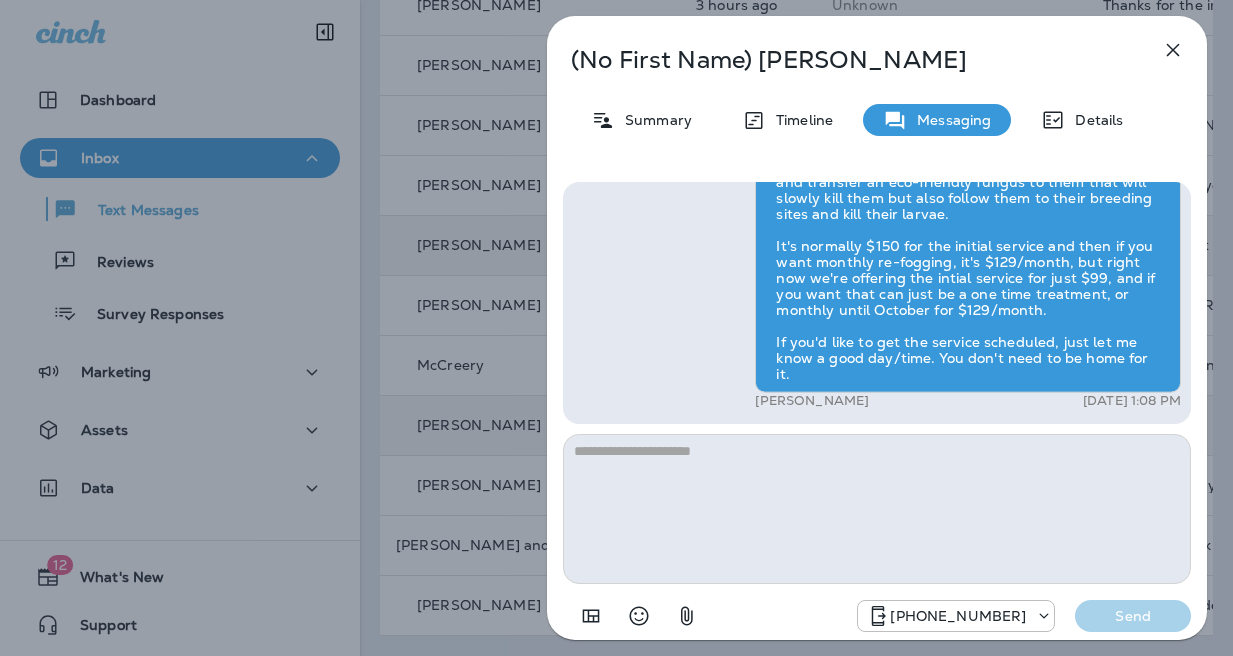 drag, startPoint x: 414, startPoint y: 339, endPoint x: 433, endPoint y: 338, distance: 19.026299 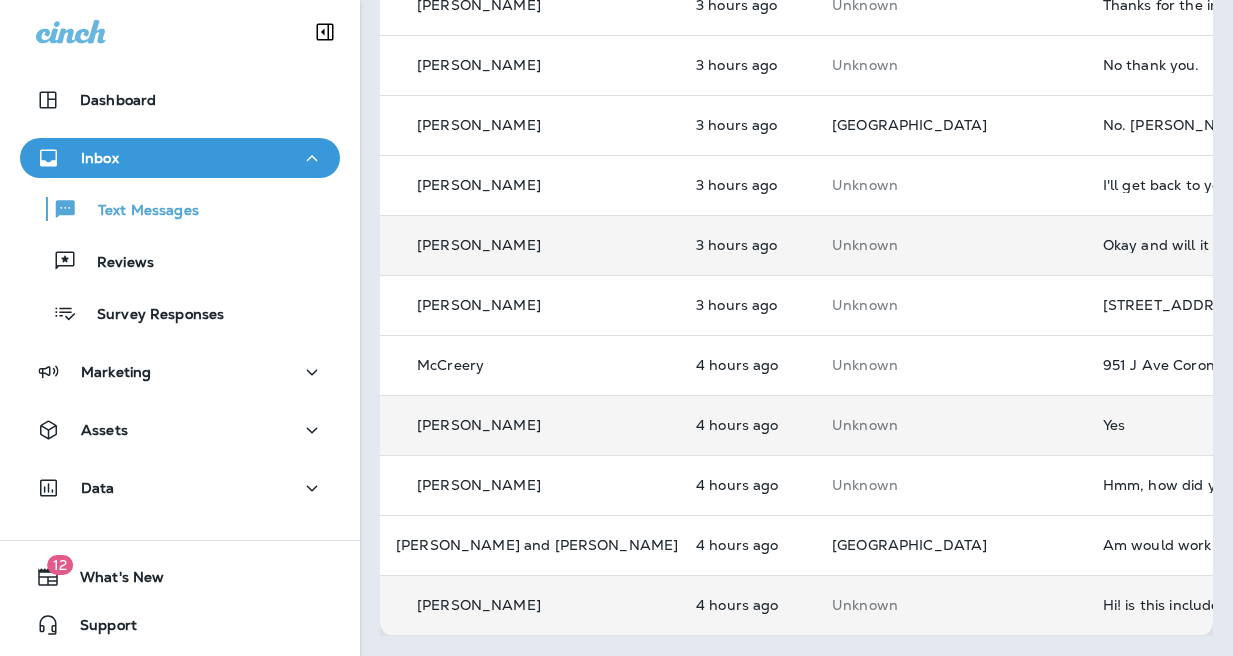 click on "Hi! is this included in our plan?" at bounding box center (1237, 605) 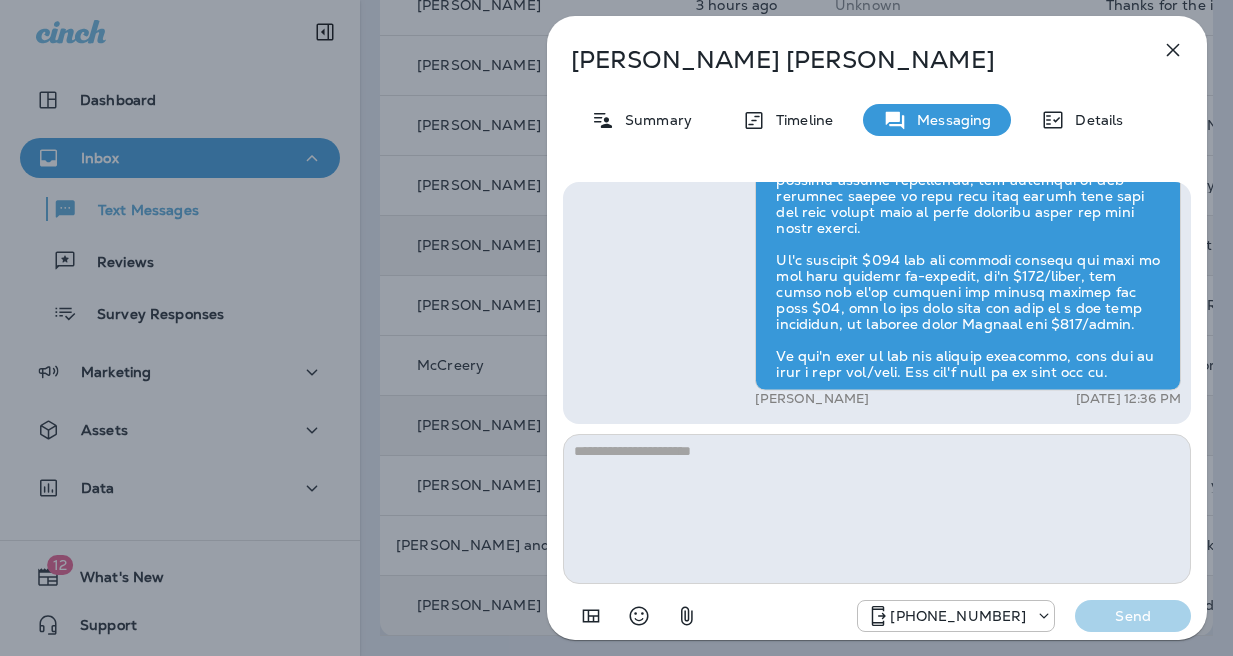 click on "[PERSON_NAME] Summary   Timeline   Messaging   Details   Hi,  [PERSON_NAME] , this is [PERSON_NAME] with Moxie Pest Control. We know Summer brings out the mosquitoes—and with the Summer season here, I’d love to get you on our schedule to come help take care of that. Just reply here if you're interested, and I'll let you know the details!
Reply STOP to optout +18174823792 [DATE] 10:27 AM Hi! is this included in our plan?  +1 (941) 536-4787 [DATE] 12:30 PM [PERSON_NAME] [DATE] 12:36 PM [PHONE_NUMBER] Send" at bounding box center [616, 328] 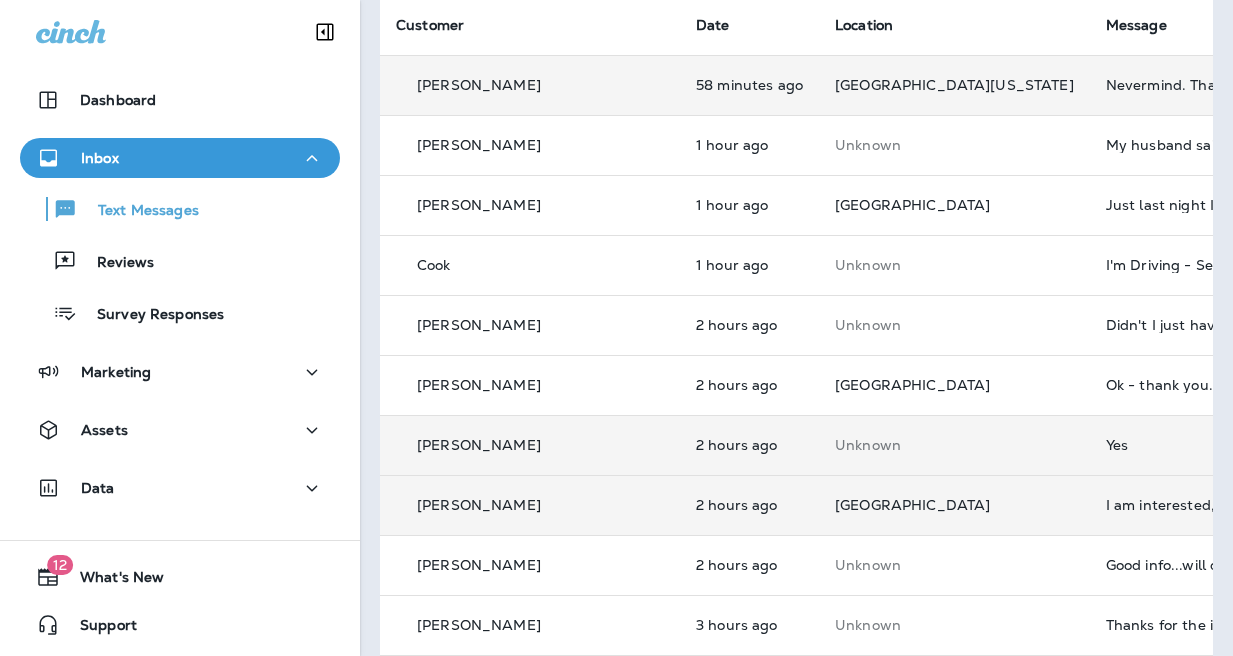 scroll, scrollTop: 0, scrollLeft: 0, axis: both 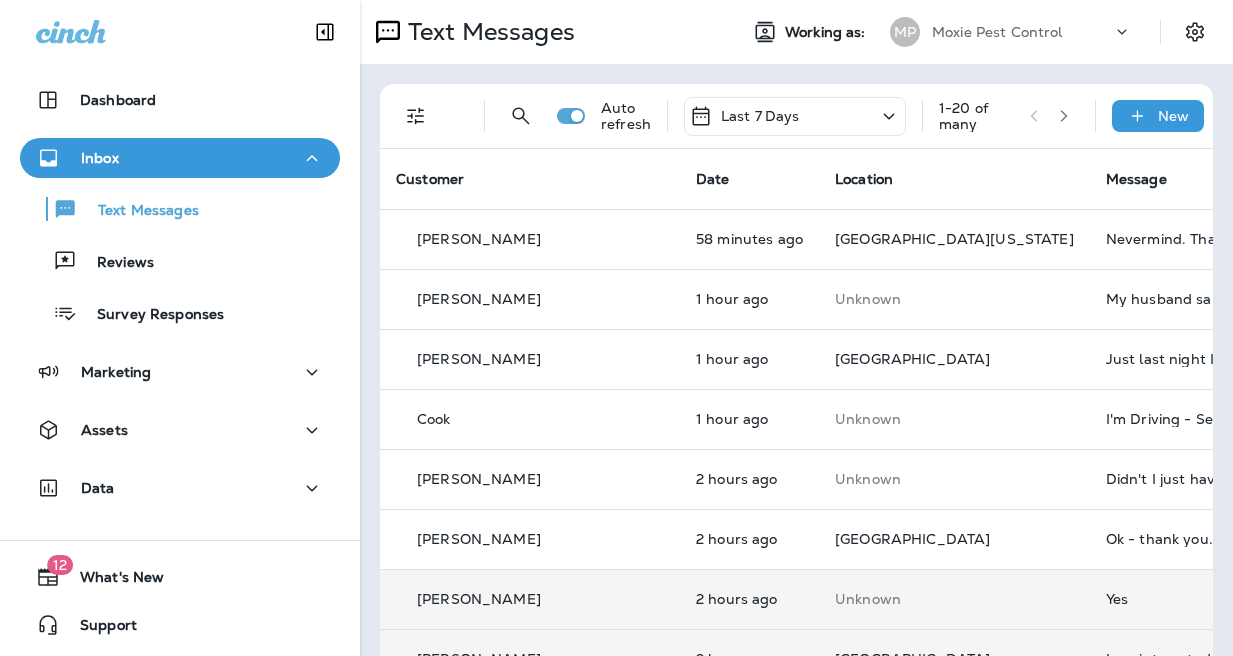 click 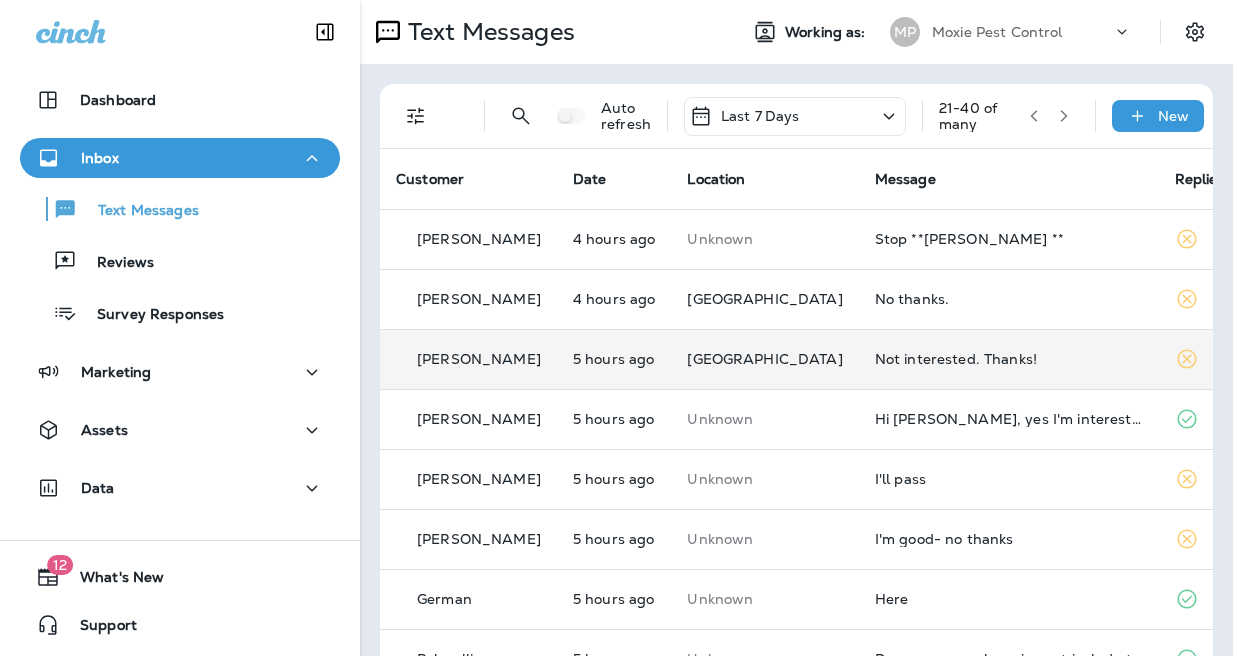 scroll, scrollTop: 32, scrollLeft: 0, axis: vertical 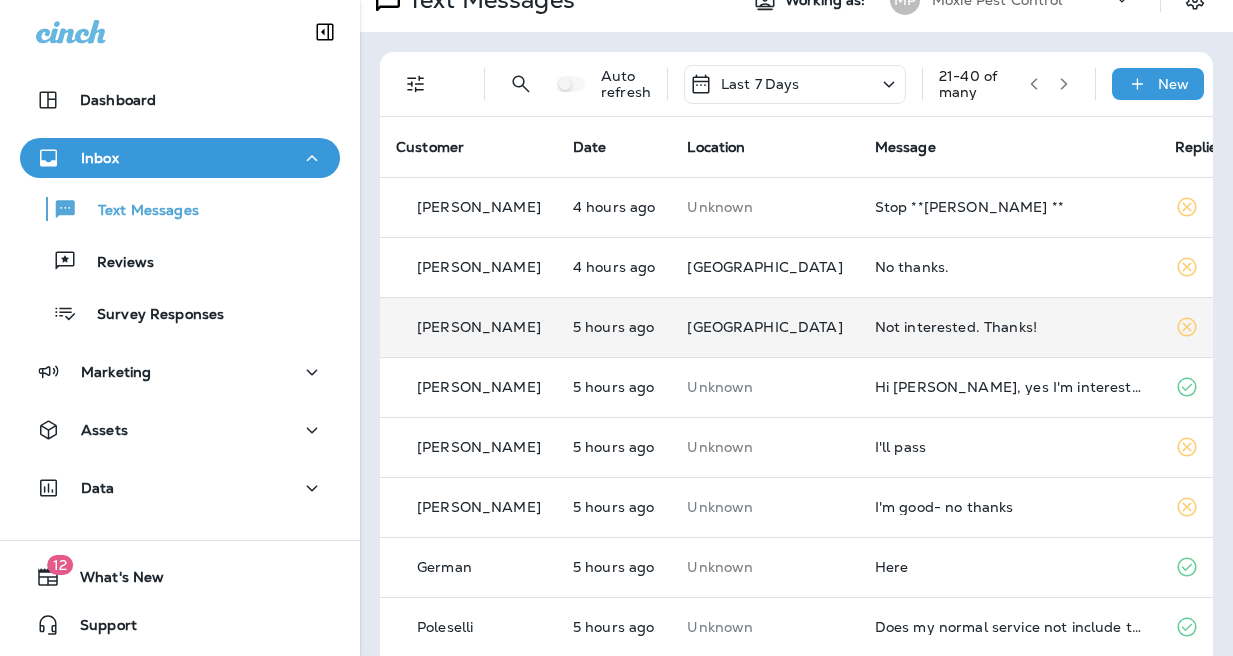click on "Not interested. Thanks!" at bounding box center [1009, 327] 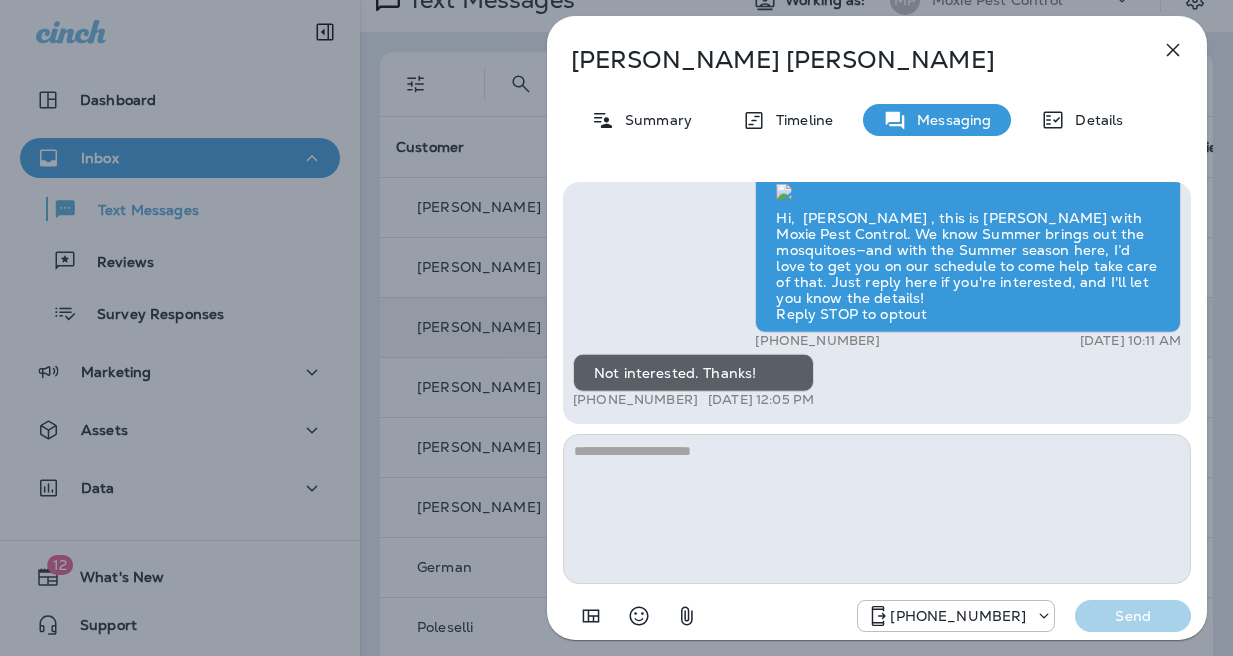 click on "[PERSON_NAME] Summary   Timeline   Messaging   Details   Hi,  [PERSON_NAME] , this is [PERSON_NAME] with Moxie Pest Control. We know Summer brings out the mosquitoes—and with the Summer season here, I’d love to get you on our schedule to come help take care of that. Just reply here if you're interested, and I'll let you know the details!
Reply STOP to optout +18174823792 [DATE] 10:11 AM Not interested. Thanks! +1 (314) 374-5660 [DATE] 12:05 PM [PHONE_NUMBER] Send" at bounding box center [616, 328] 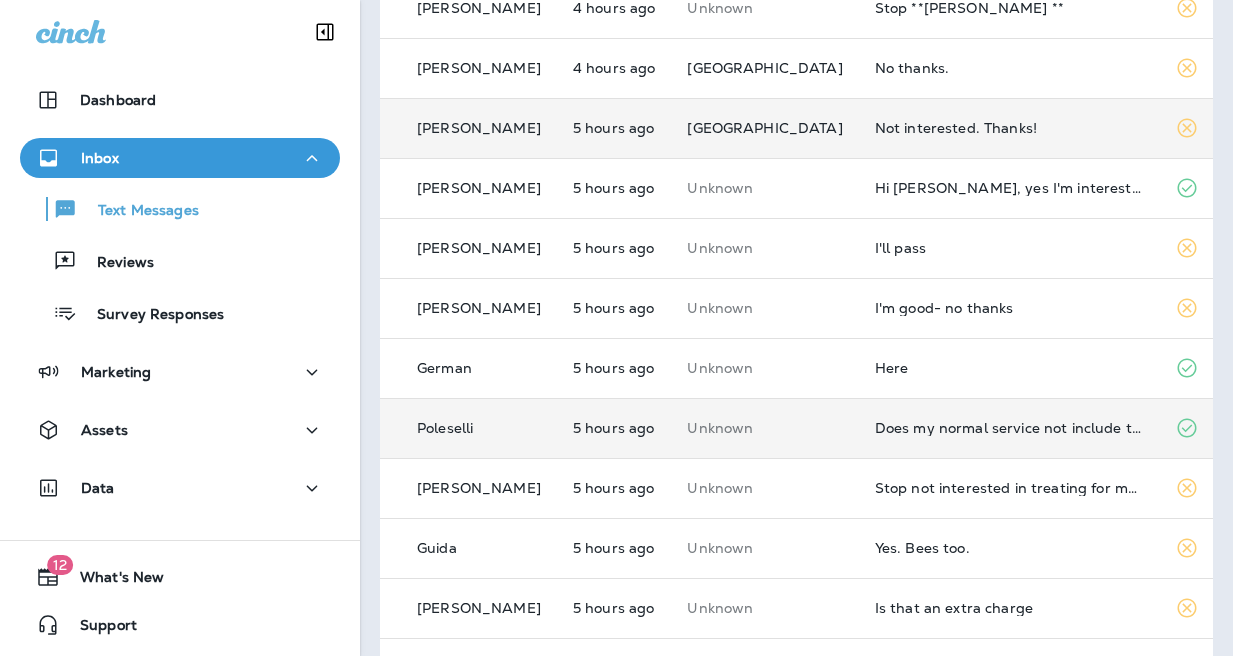 scroll, scrollTop: 243, scrollLeft: 0, axis: vertical 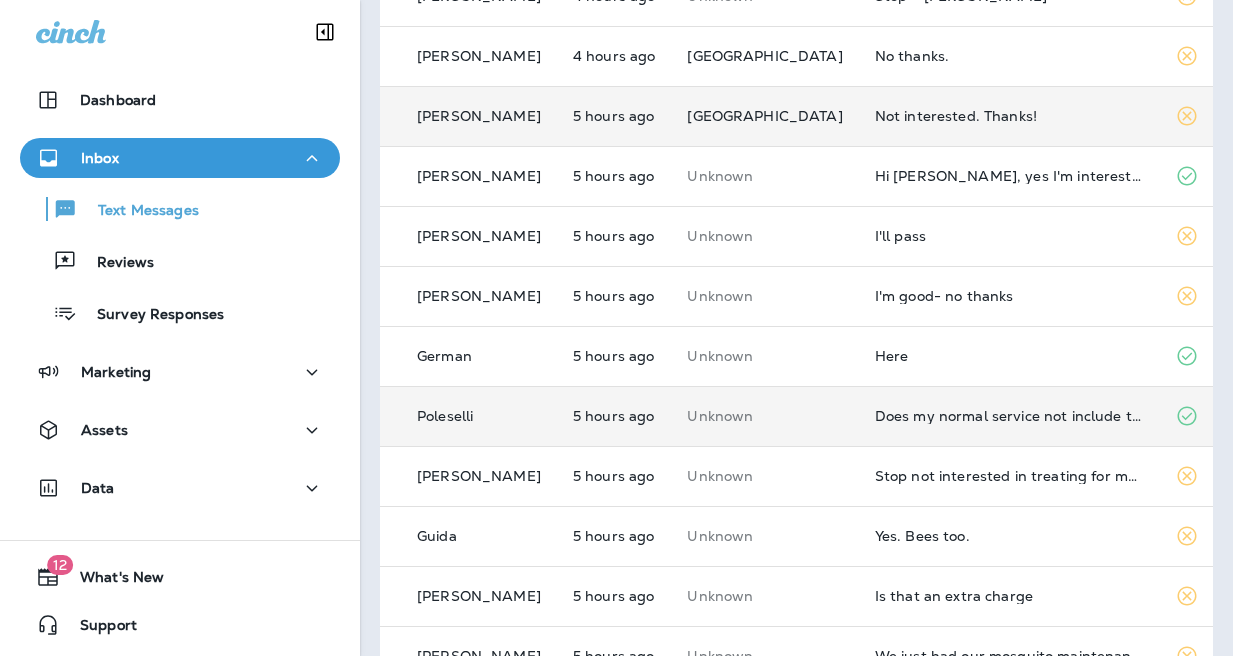 click on "Does my normal service not include treatment for mosquitos?" at bounding box center [1009, 416] 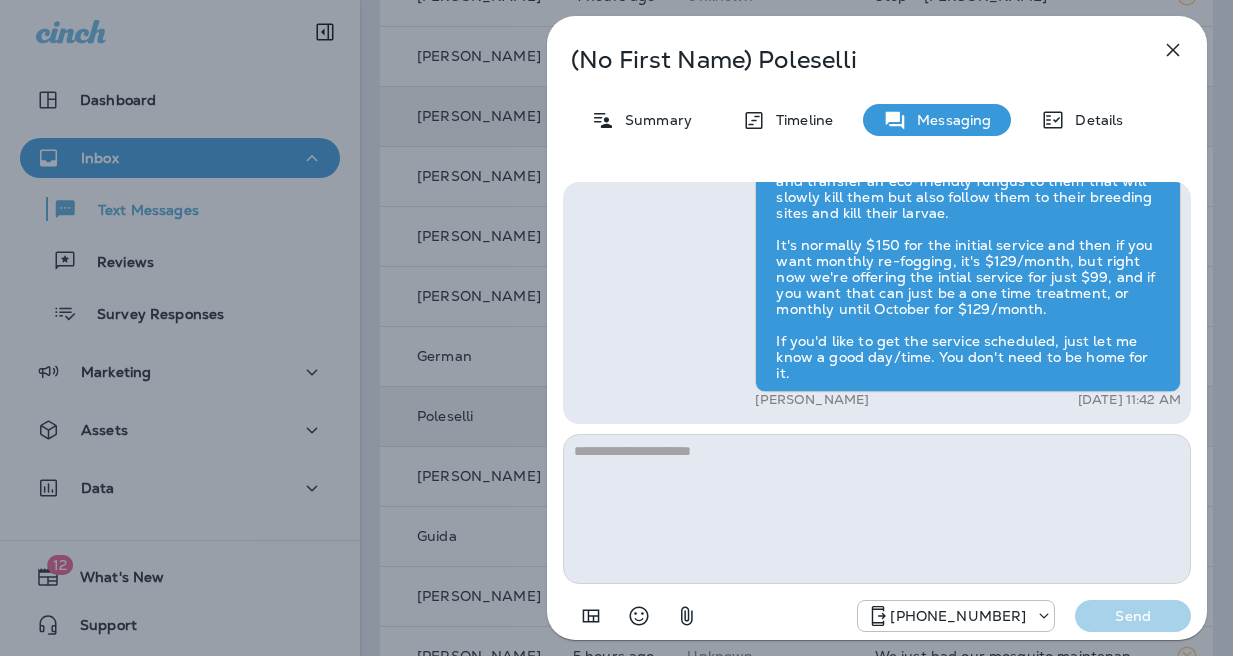 click on "(No First Name)   [PERSON_NAME] Summary   Timeline   Messaging   Details   Hi,   , this is [PERSON_NAME] with Moxie Pest Control. We know Summer brings out the mosquitoes—and with the Summer season here, I’d love to get you on our schedule to come help take care of that. Just reply here if you're interested, and I'll let you know the details!
Reply STOP to optout +18174823792 [DATE] 9:06 AM Hi. We're available for our July treatment pretty much anytime. The week of 7/14 would be a month from our initial treatment. Any day that week except [DATE] works +1 (650) 474-1340 [DATE] 10:29 AM [PERSON_NAME] [DATE] 10:37 AM Does my normal service not include treatment for mosquitos? +1 (650) 474-1340 [DATE] 11:28 AM [PERSON_NAME] [DATE] 11:42 AM [PHONE_NUMBER] Send" at bounding box center (616, 328) 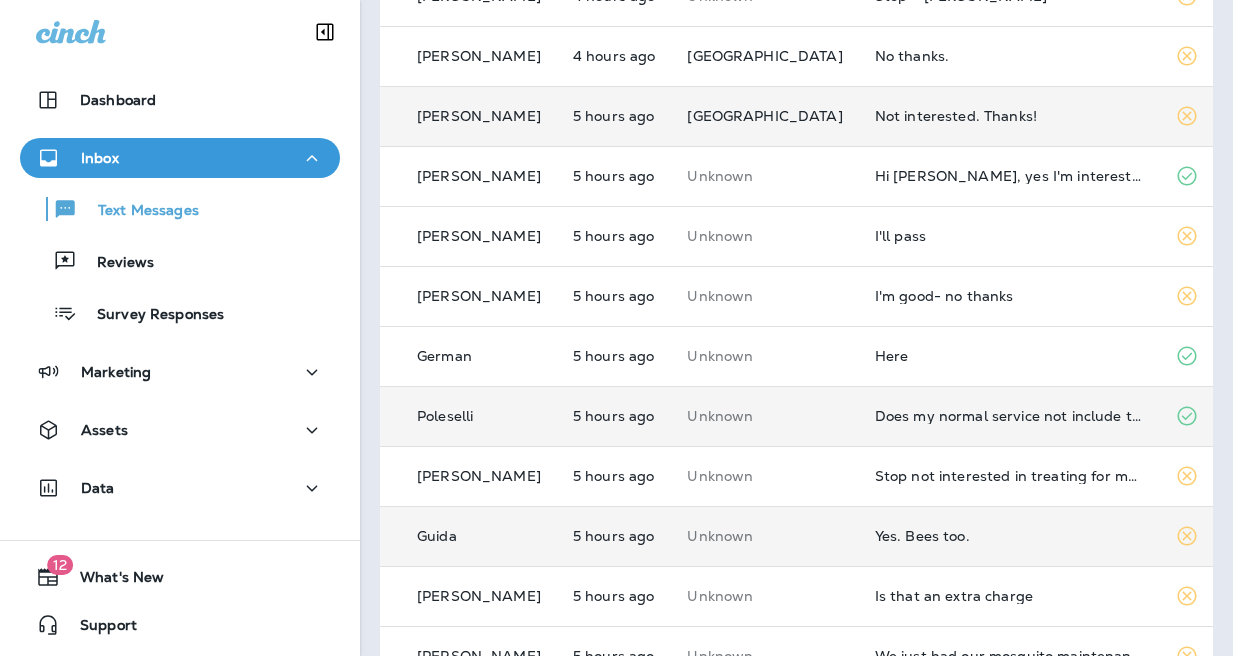 click on "Yes. Bees too." at bounding box center (1009, 536) 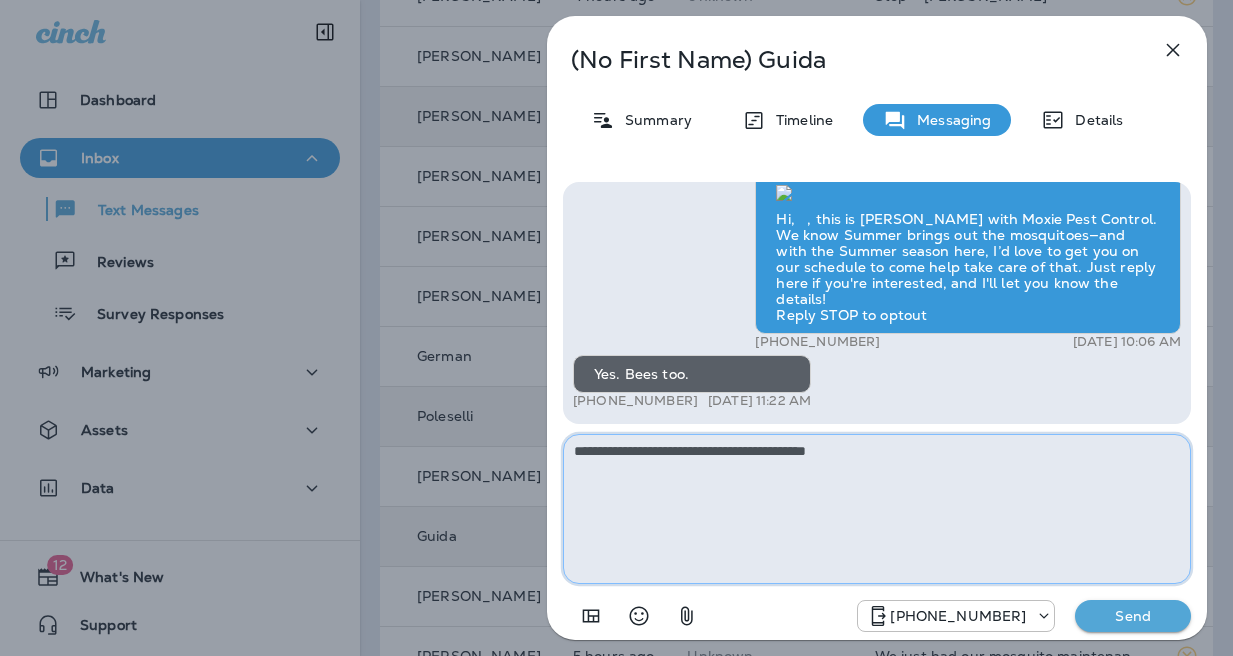 drag, startPoint x: 891, startPoint y: 458, endPoint x: 591, endPoint y: 449, distance: 300.13498 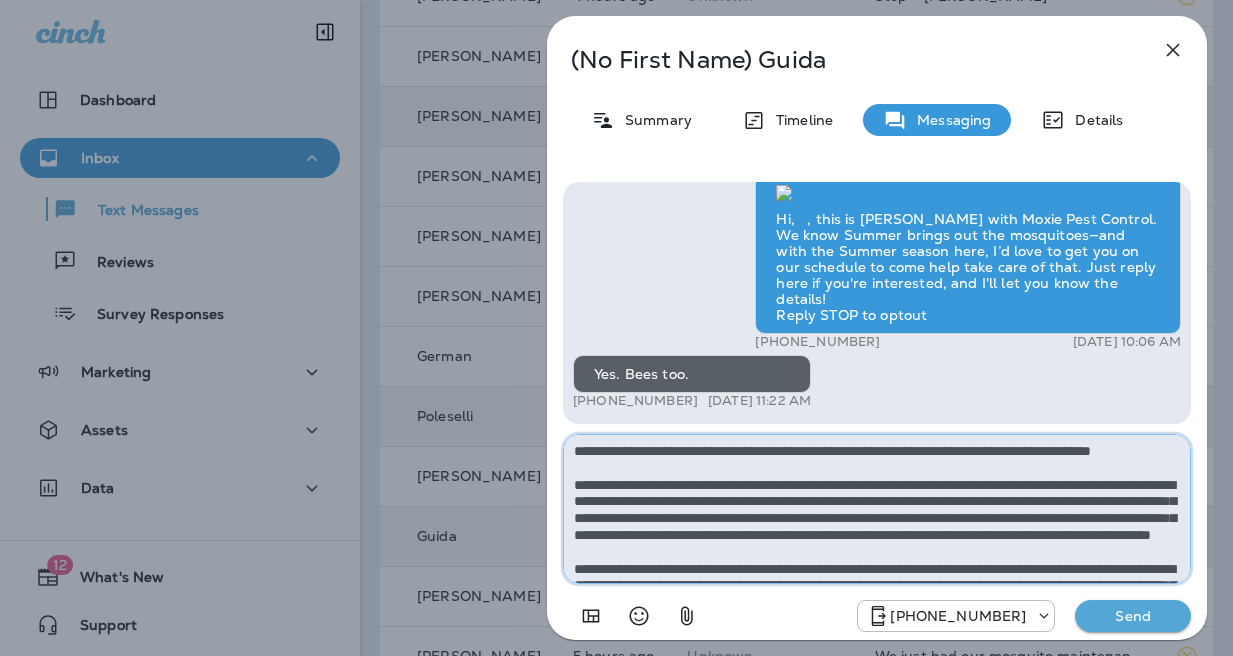scroll, scrollTop: 112, scrollLeft: 0, axis: vertical 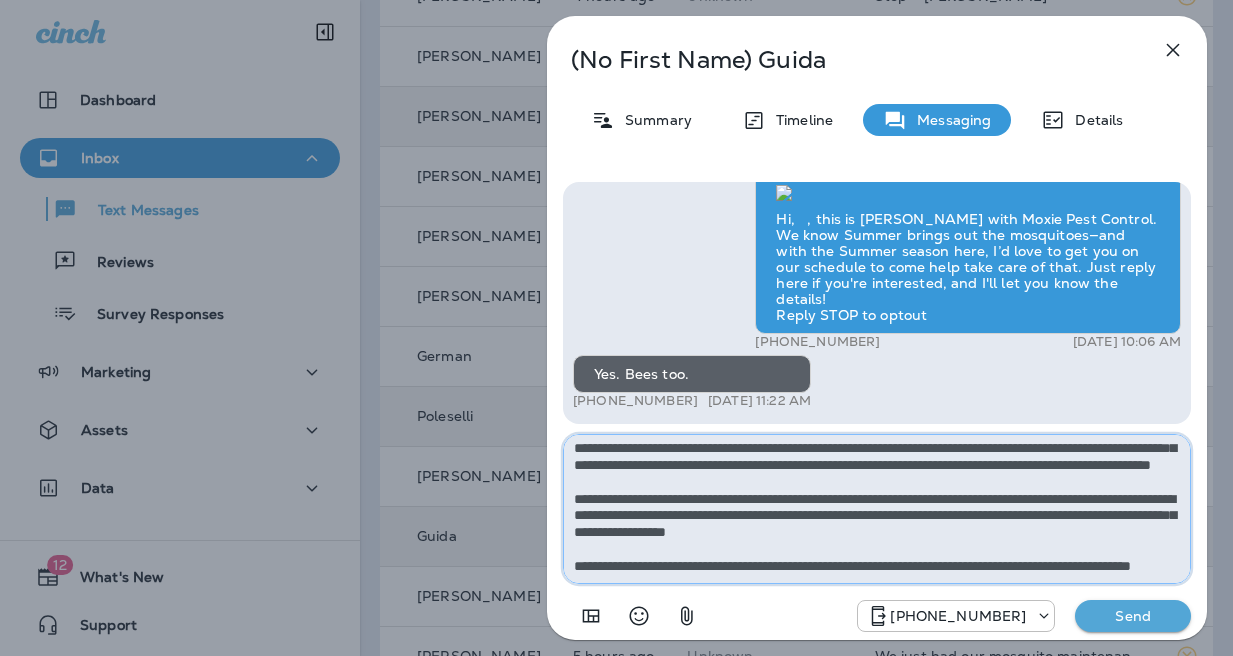 type on "**********" 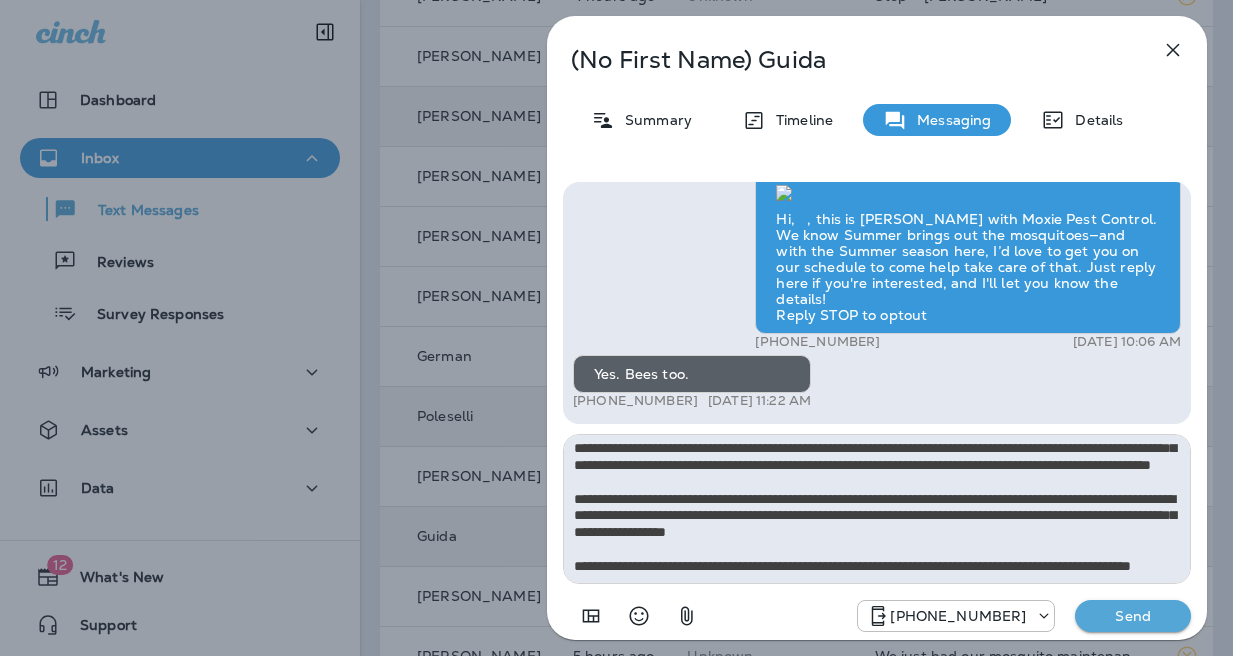click on "Send" at bounding box center [1133, 616] 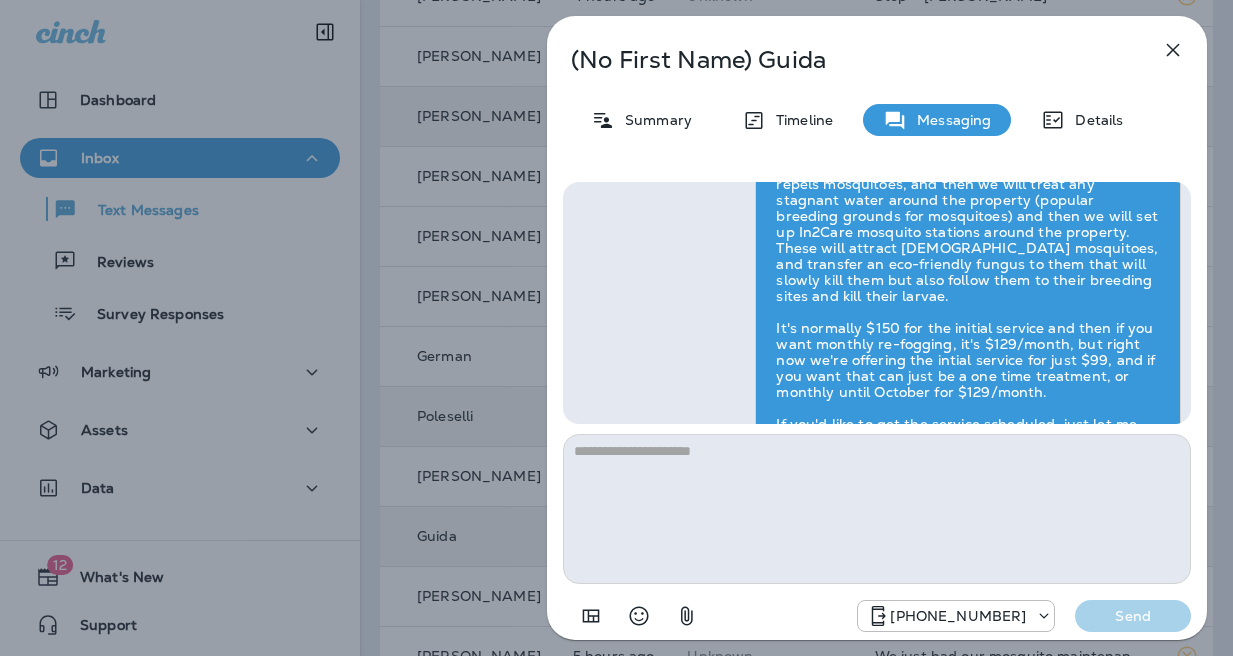 scroll, scrollTop: 0, scrollLeft: 0, axis: both 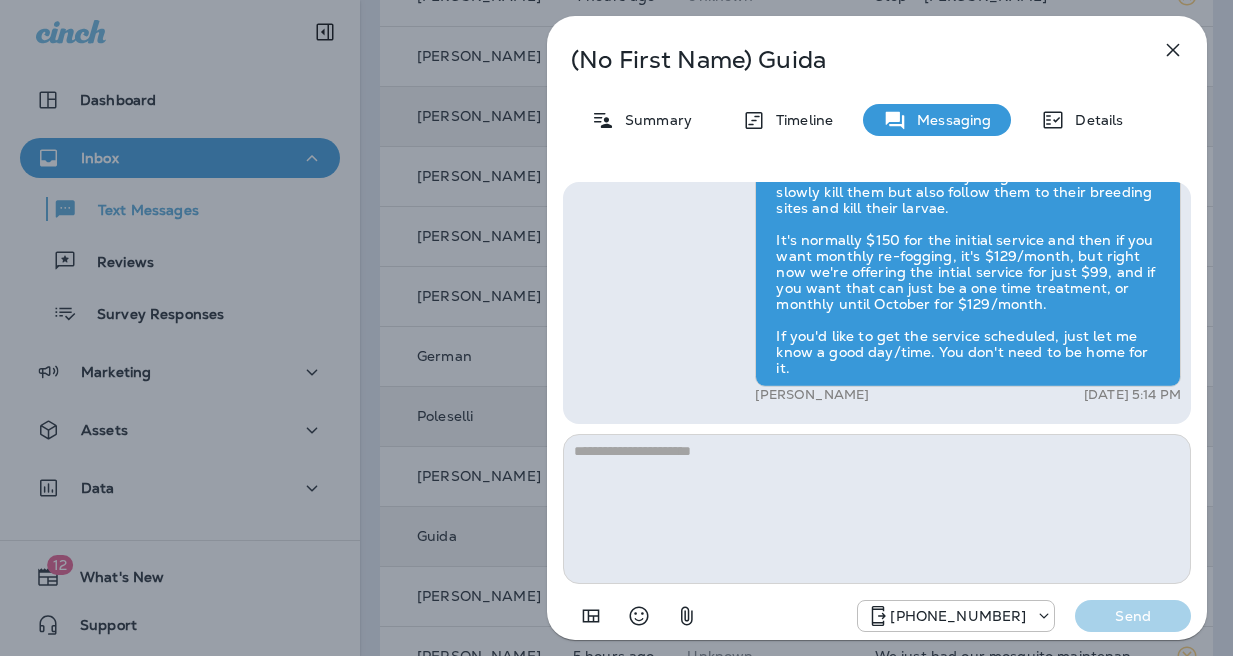 click on "(No First Name)   [PERSON_NAME] Summary   Timeline   Messaging   Details   Hi,   , this is [PERSON_NAME] with Moxie Pest Control. We know Summer brings out the mosquitoes—and with the Summer season here, I’d love to get you on our schedule to come help take care of that. Just reply here if you're interested, and I'll let you know the details!
Reply STOP to optout +18174823792 [DATE] 10:06 AM Yes. Bees too.  +1 (714) 980-1579 [DATE] 11:22 AM   [PERSON_NAME] [DATE] 5:14 PM [PHONE_NUMBER] Send" at bounding box center [616, 328] 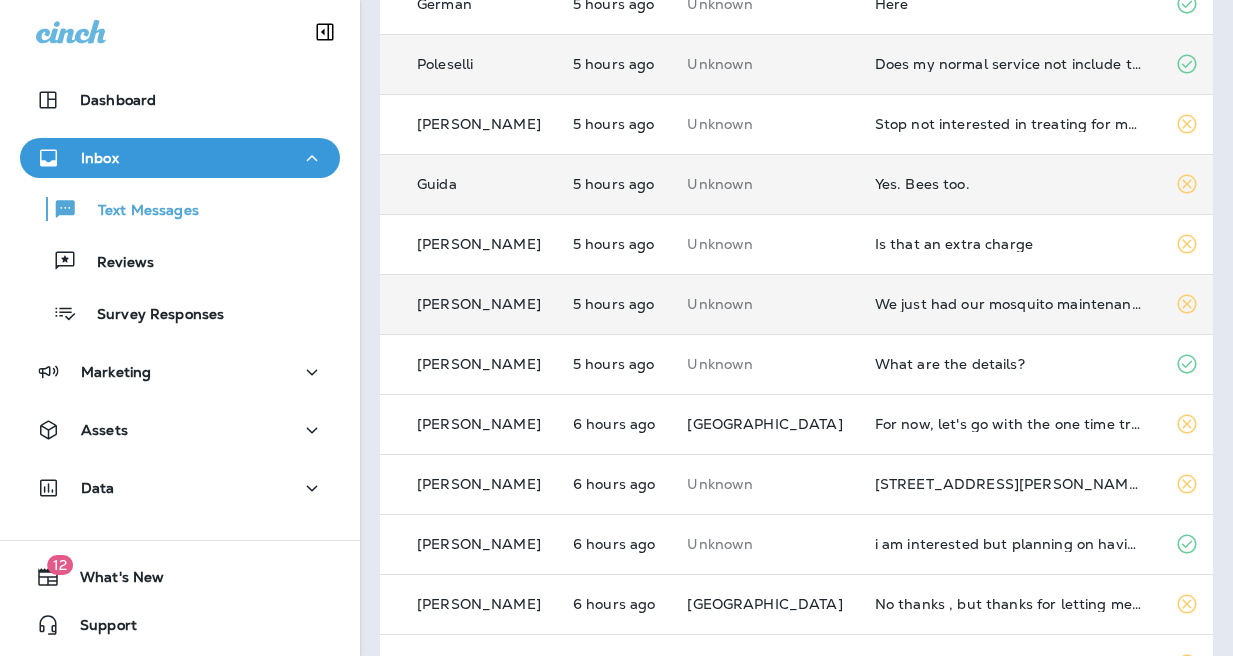scroll, scrollTop: 597, scrollLeft: 0, axis: vertical 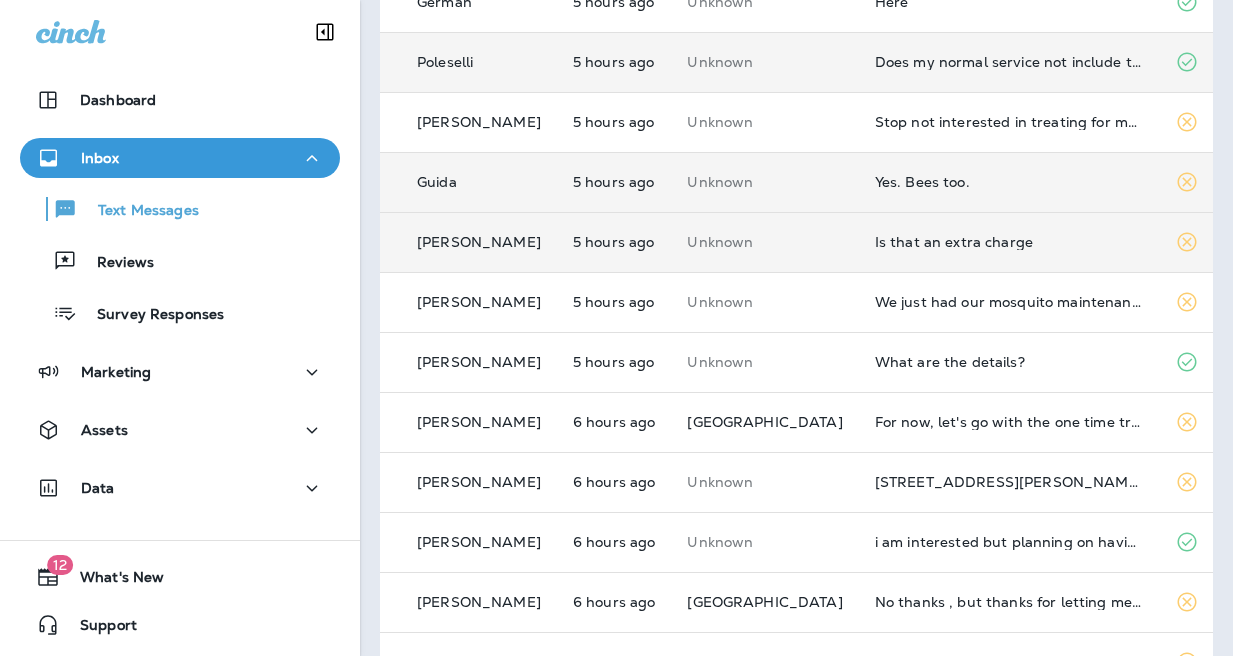 click on "Is that an extra charge" at bounding box center (1009, 242) 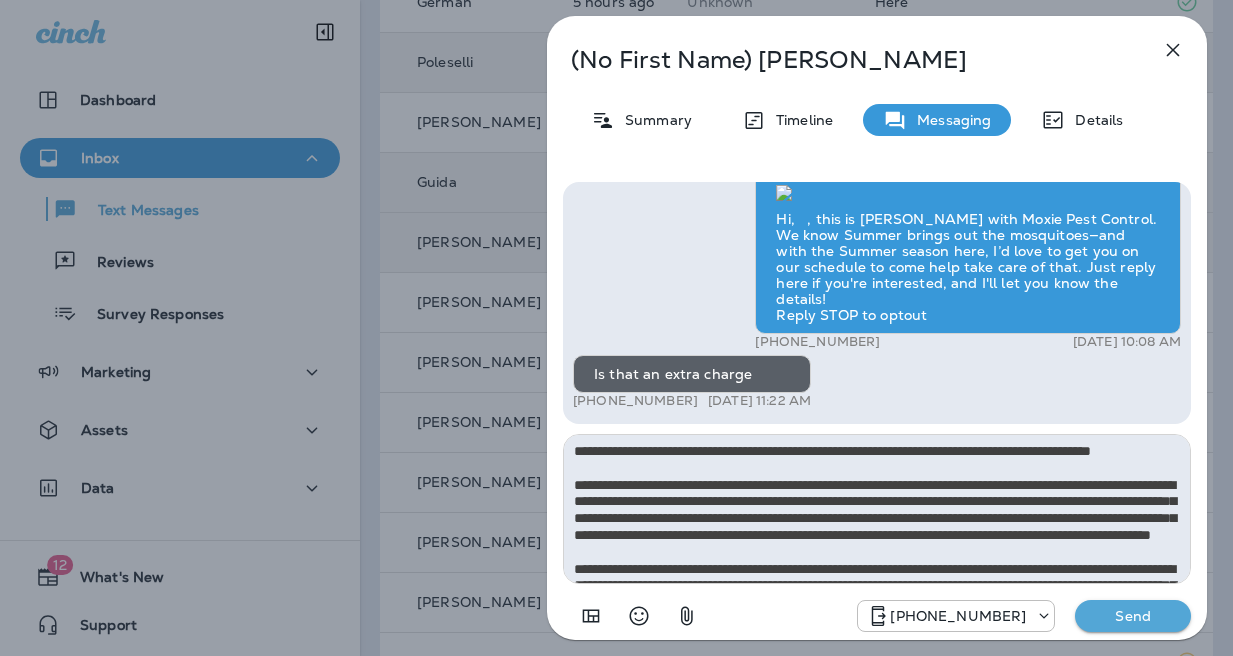 scroll, scrollTop: 112, scrollLeft: 0, axis: vertical 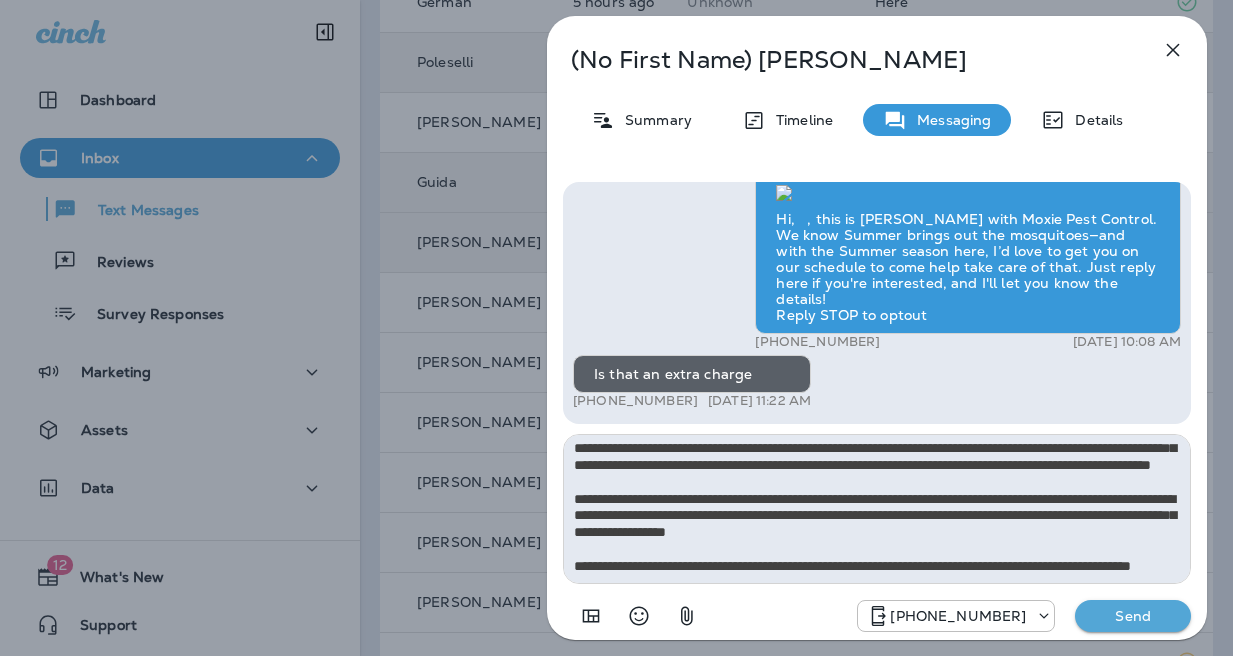 type on "**********" 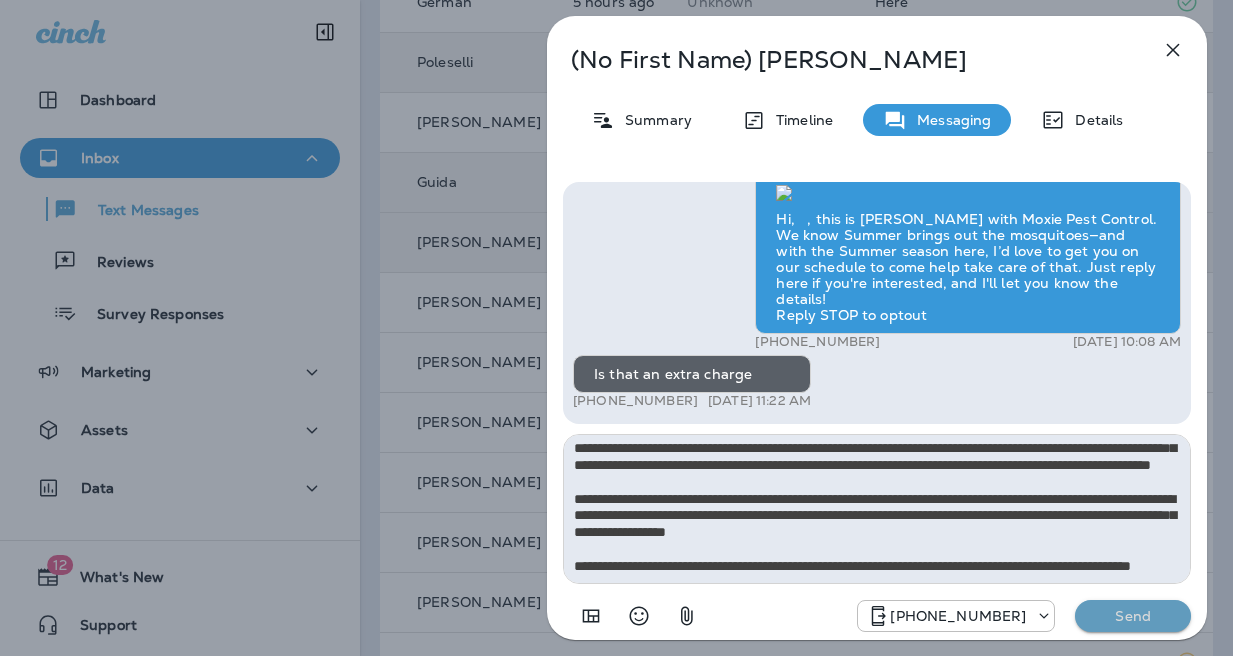 click on "Send" at bounding box center (1133, 616) 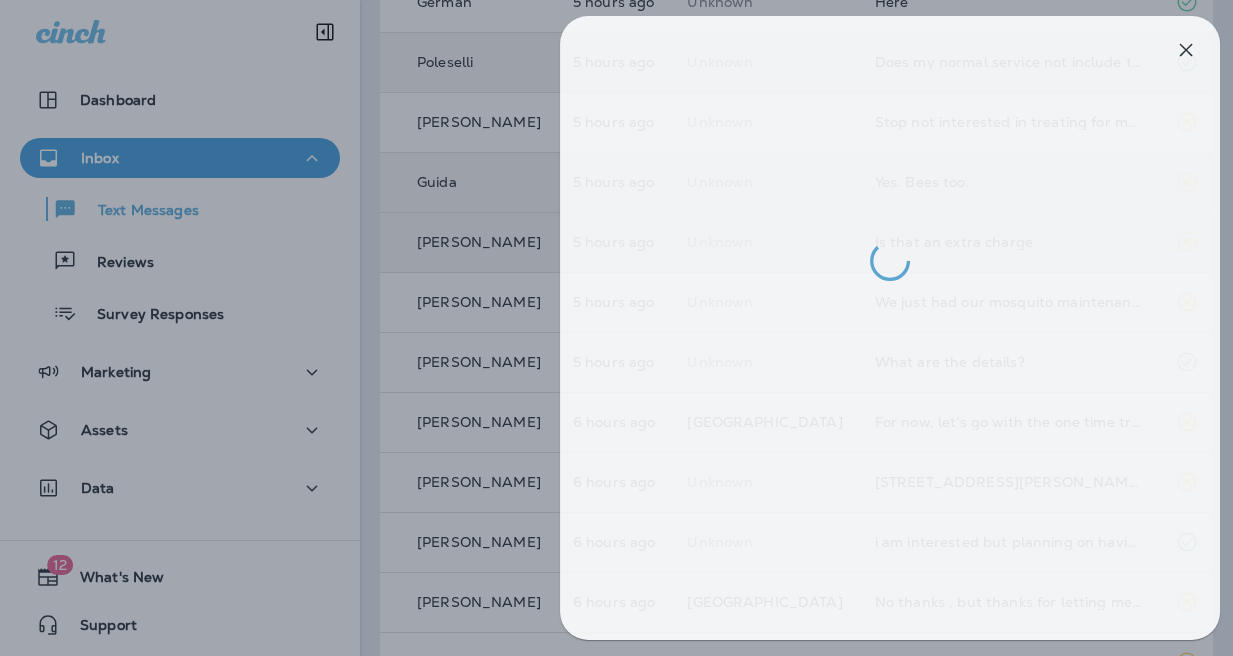 click at bounding box center (629, 328) 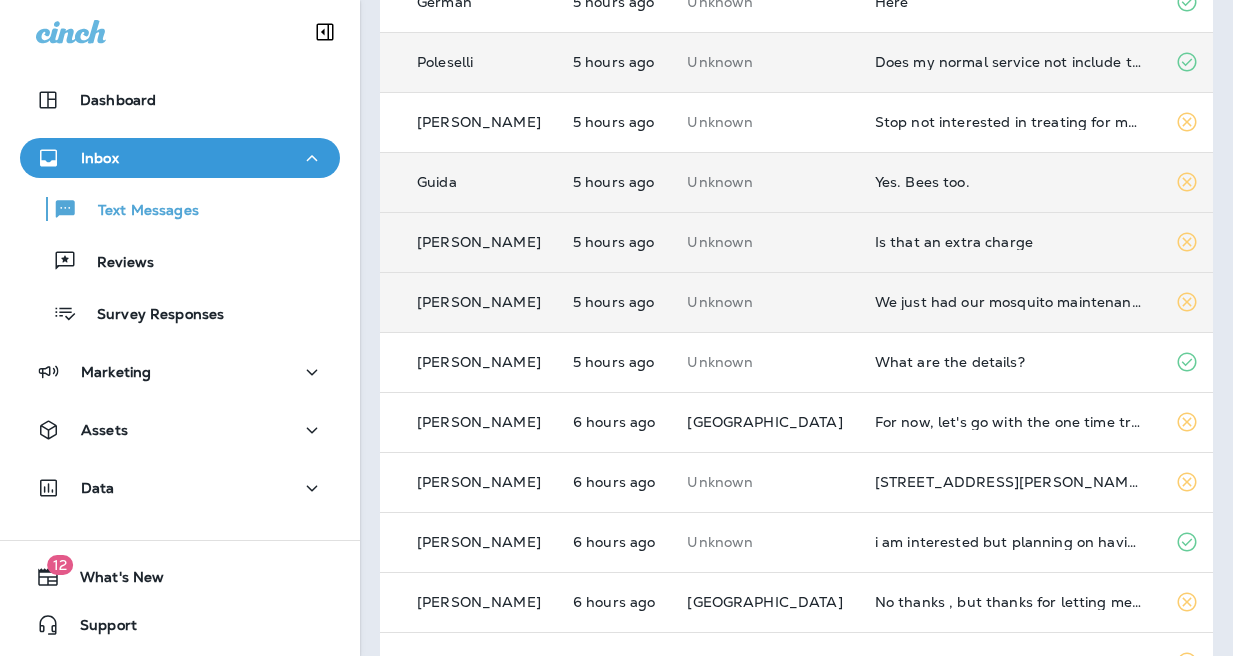 click on "We just had our mosquito maintenance on [DATE] with [PERSON_NAME]." at bounding box center [1009, 302] 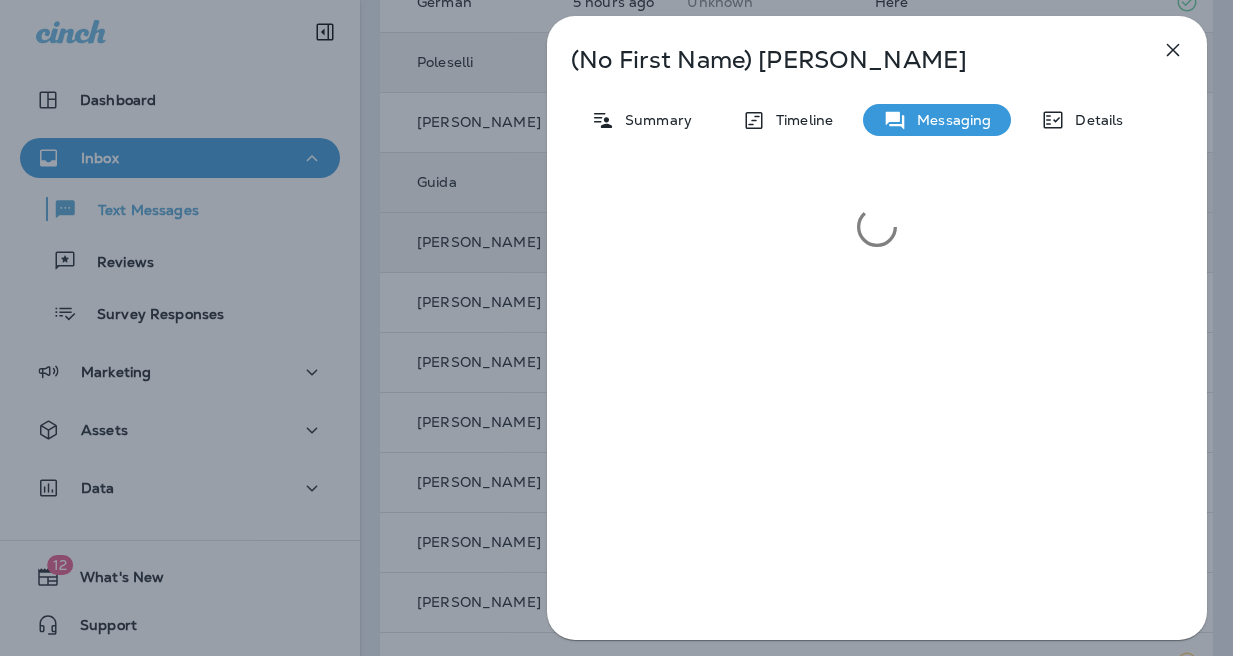 click at bounding box center (1173, 50) 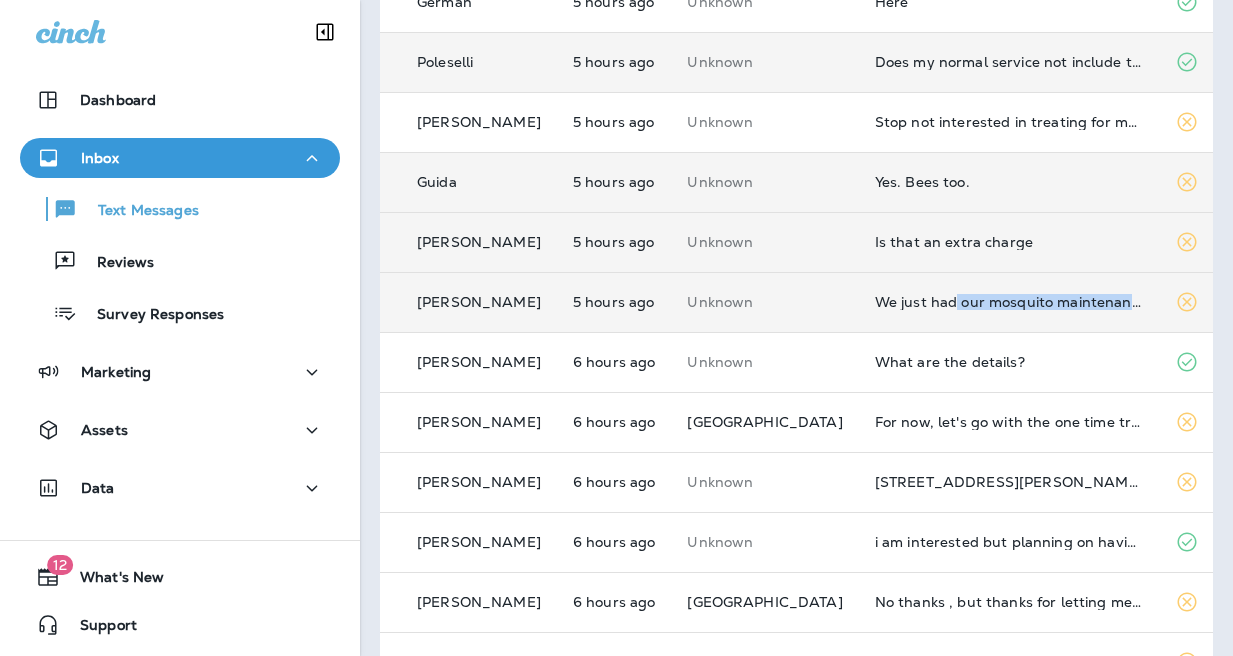 drag, startPoint x: 895, startPoint y: 294, endPoint x: 895, endPoint y: 320, distance: 26 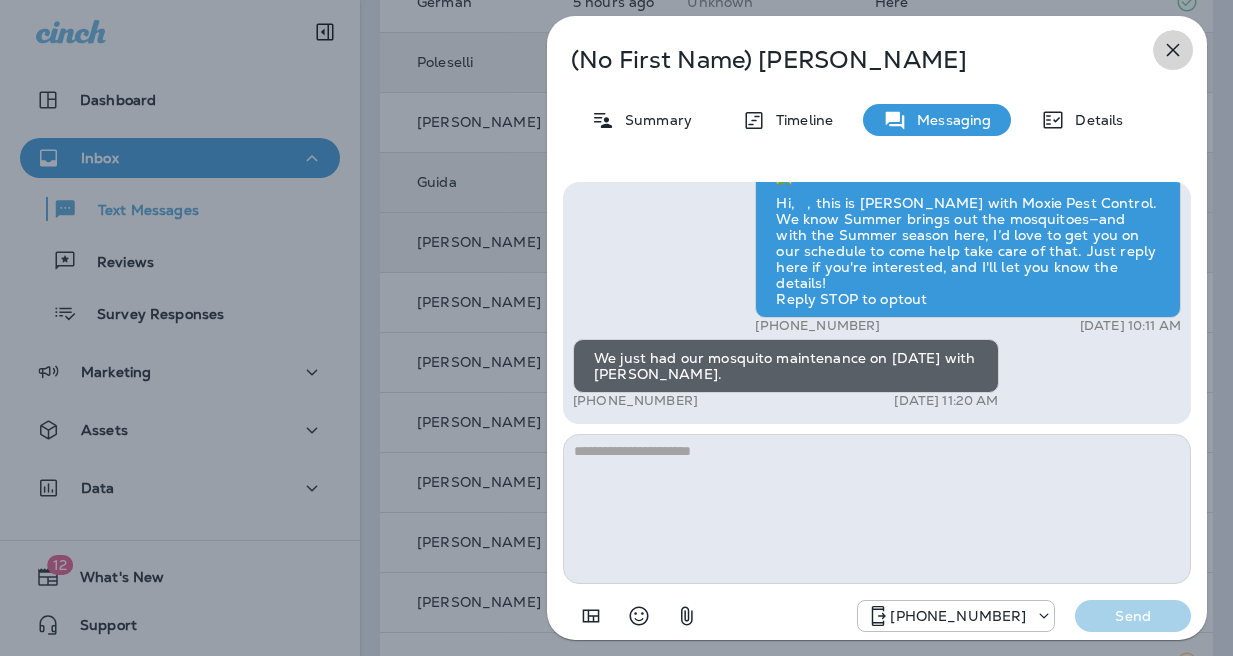 click 